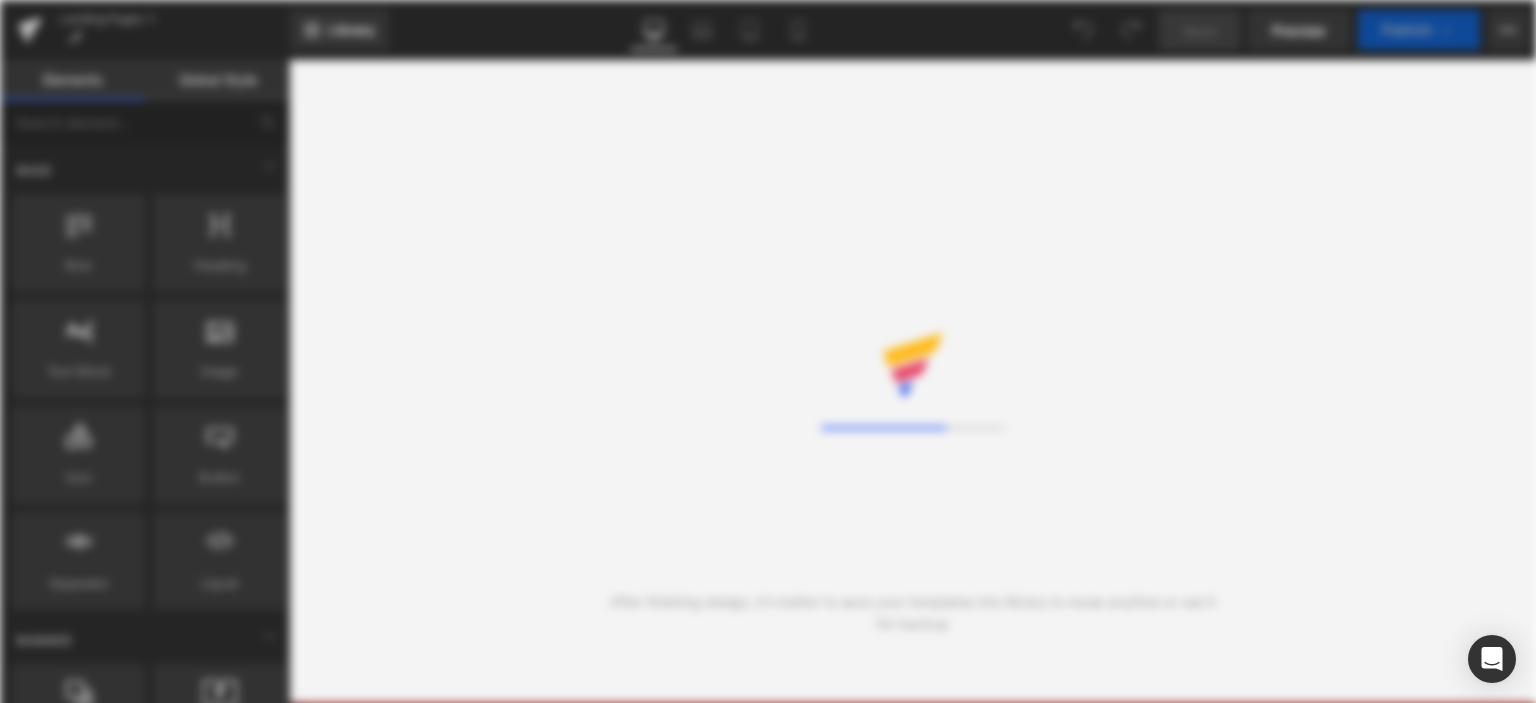 scroll, scrollTop: 0, scrollLeft: 0, axis: both 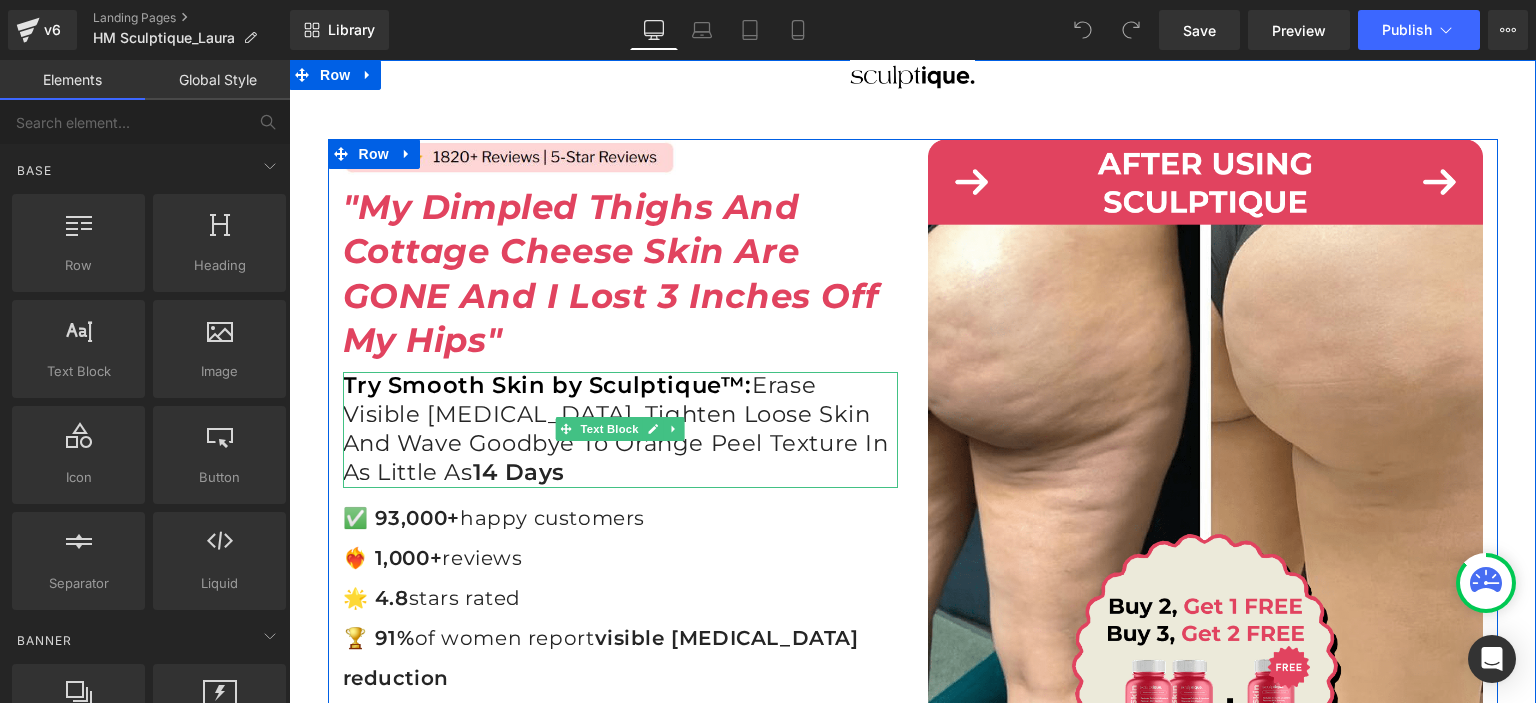 click on "Erase Visible [MEDICAL_DATA], Tighten Loose Skin And Wave Goodbye To Orange Peel Texture In As Little As" at bounding box center (616, 428) 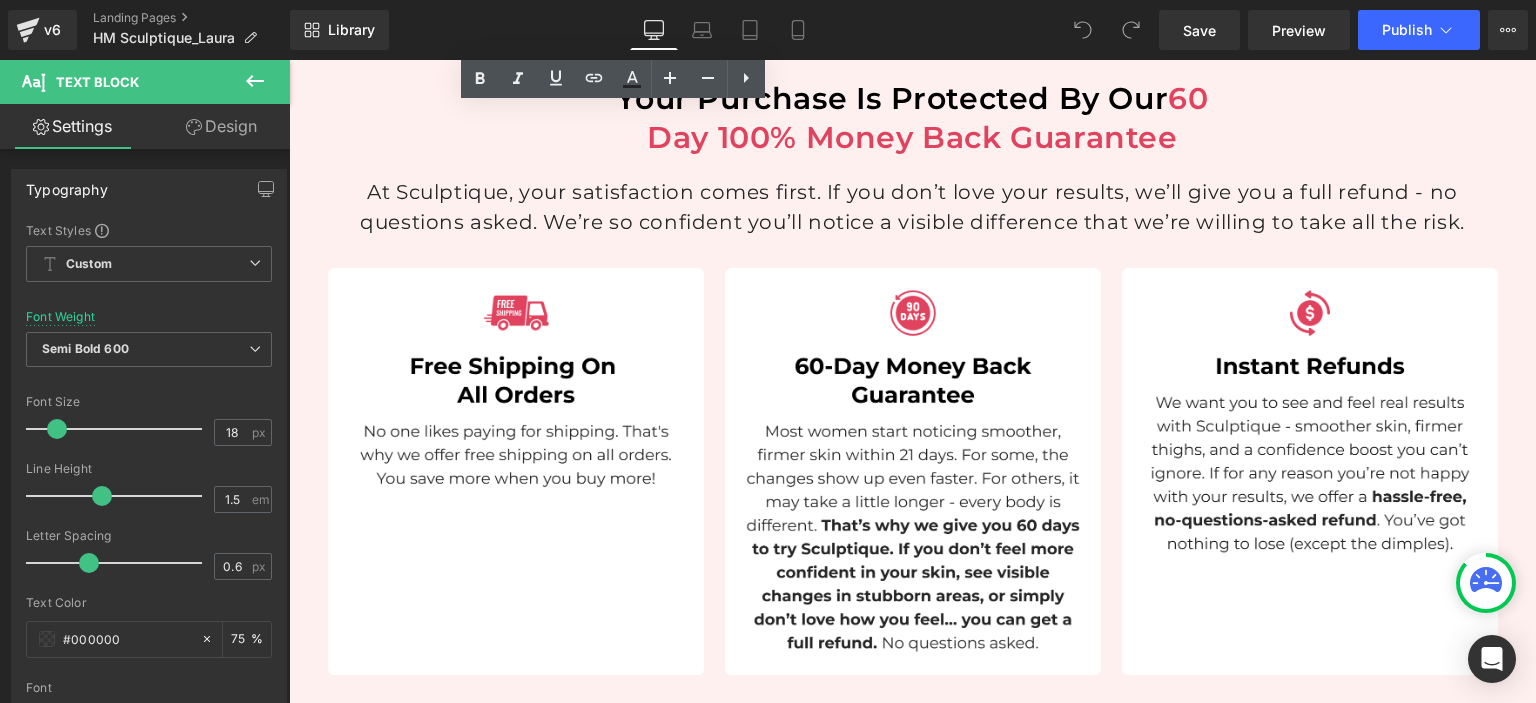 scroll, scrollTop: 9246, scrollLeft: 0, axis: vertical 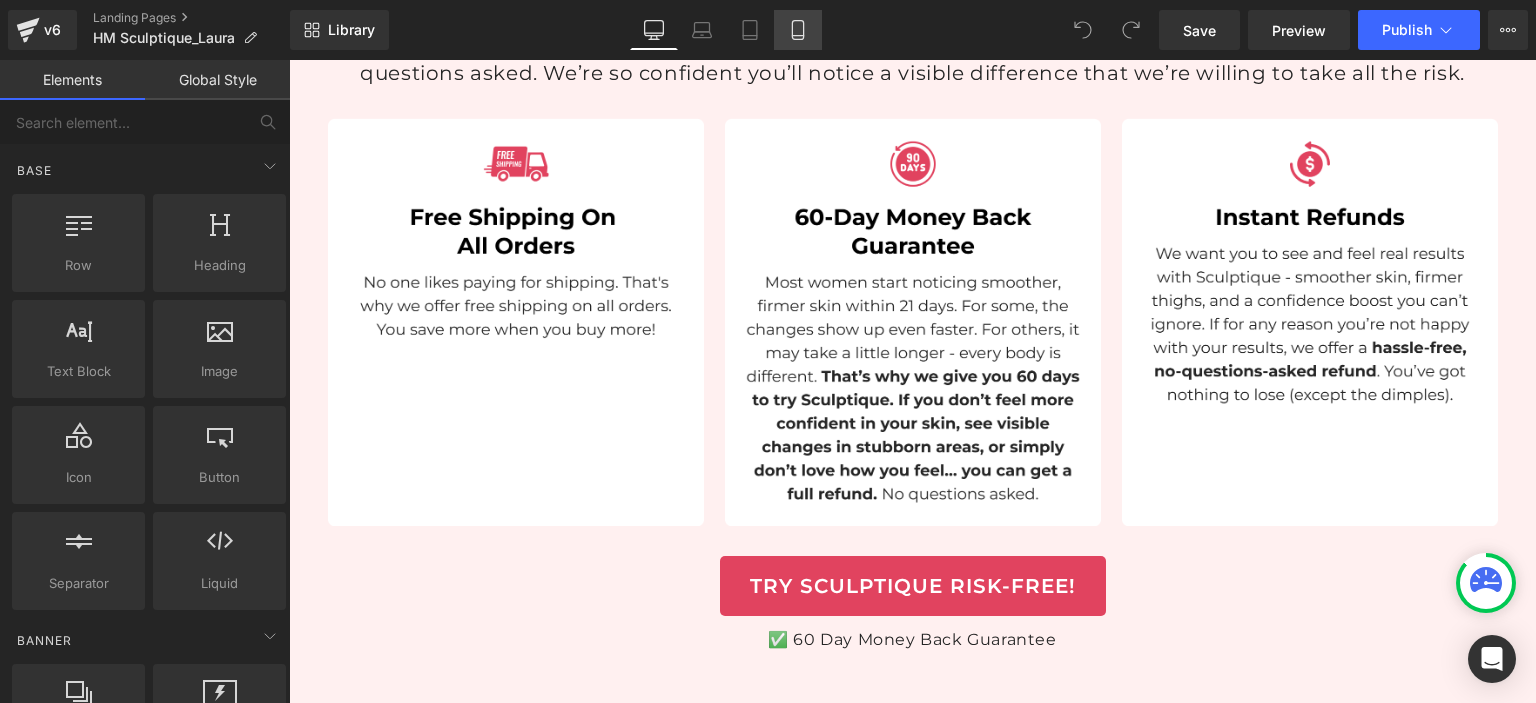 click 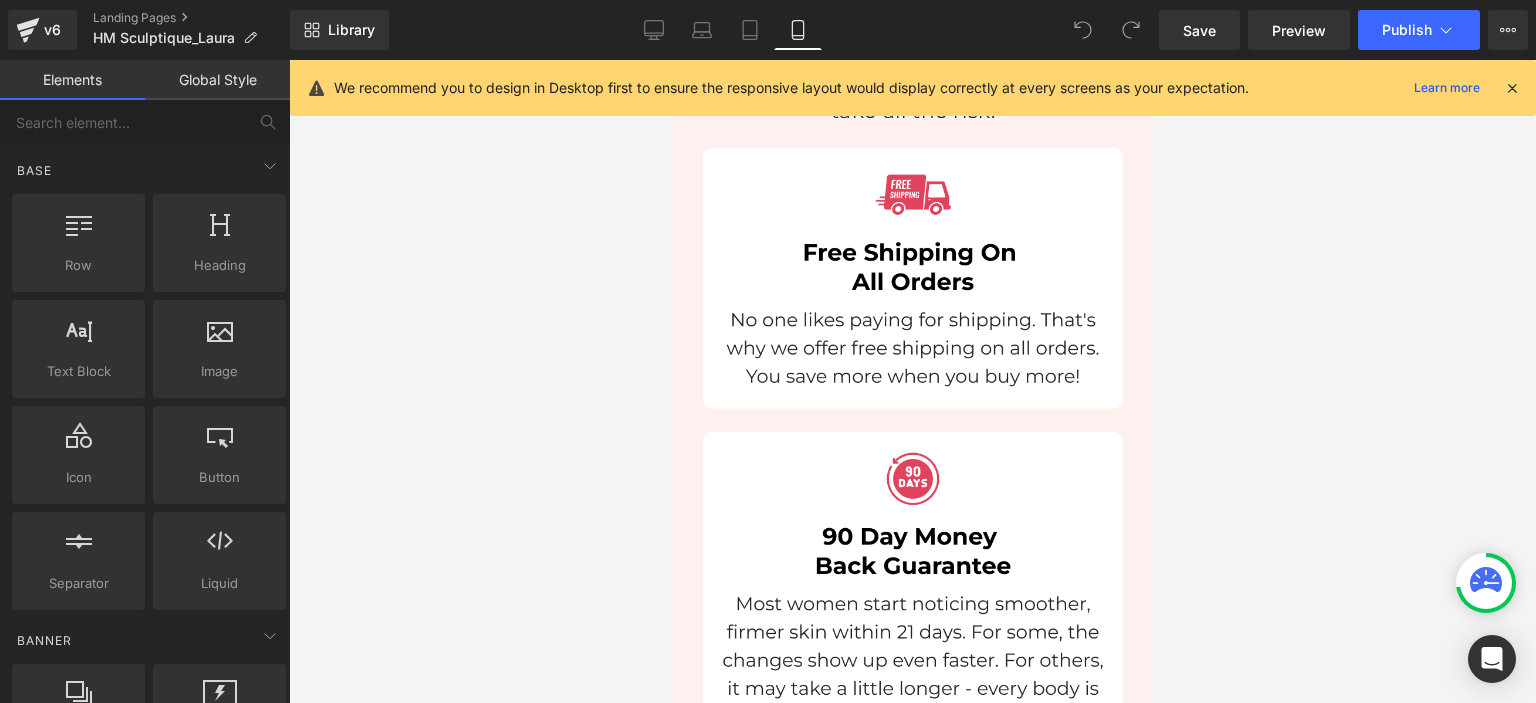 scroll, scrollTop: 14959, scrollLeft: 0, axis: vertical 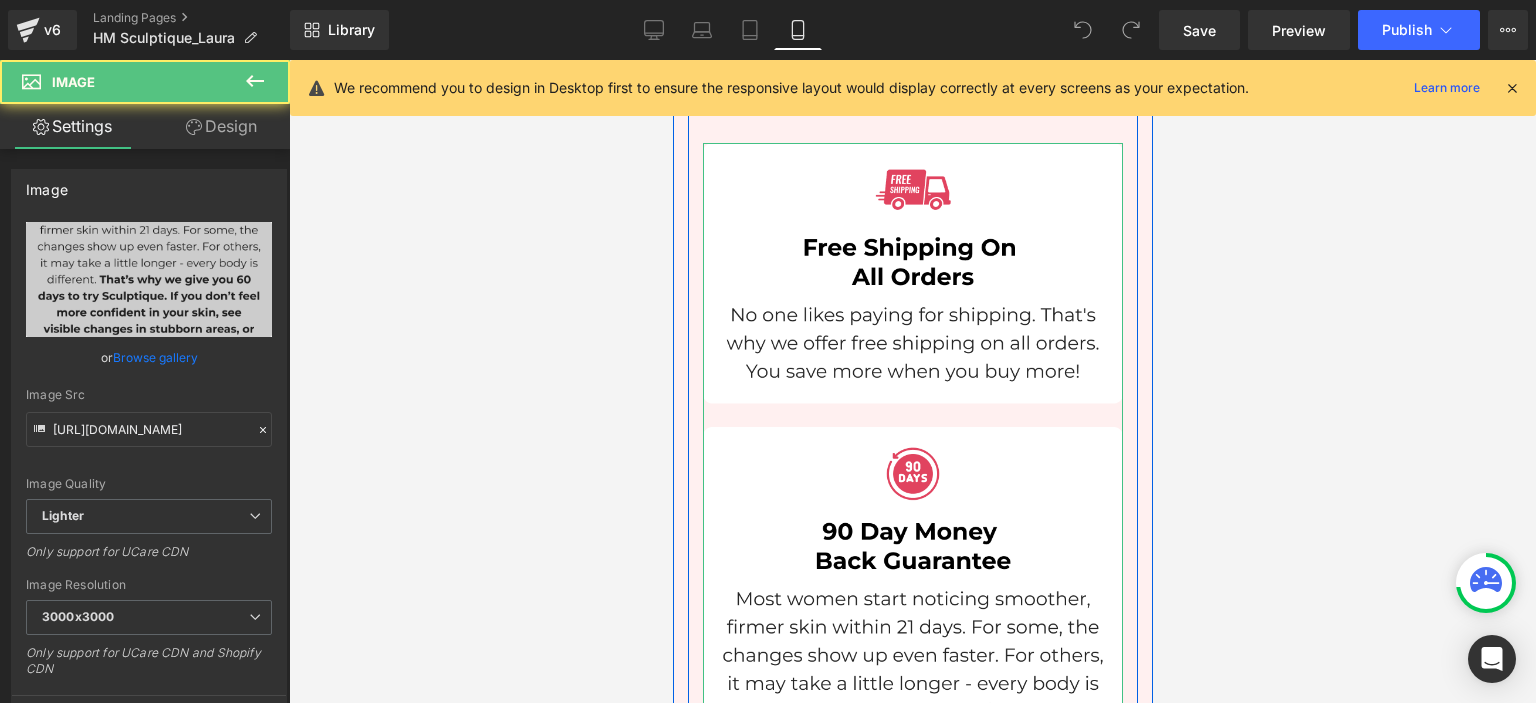 click at bounding box center (912, 726) 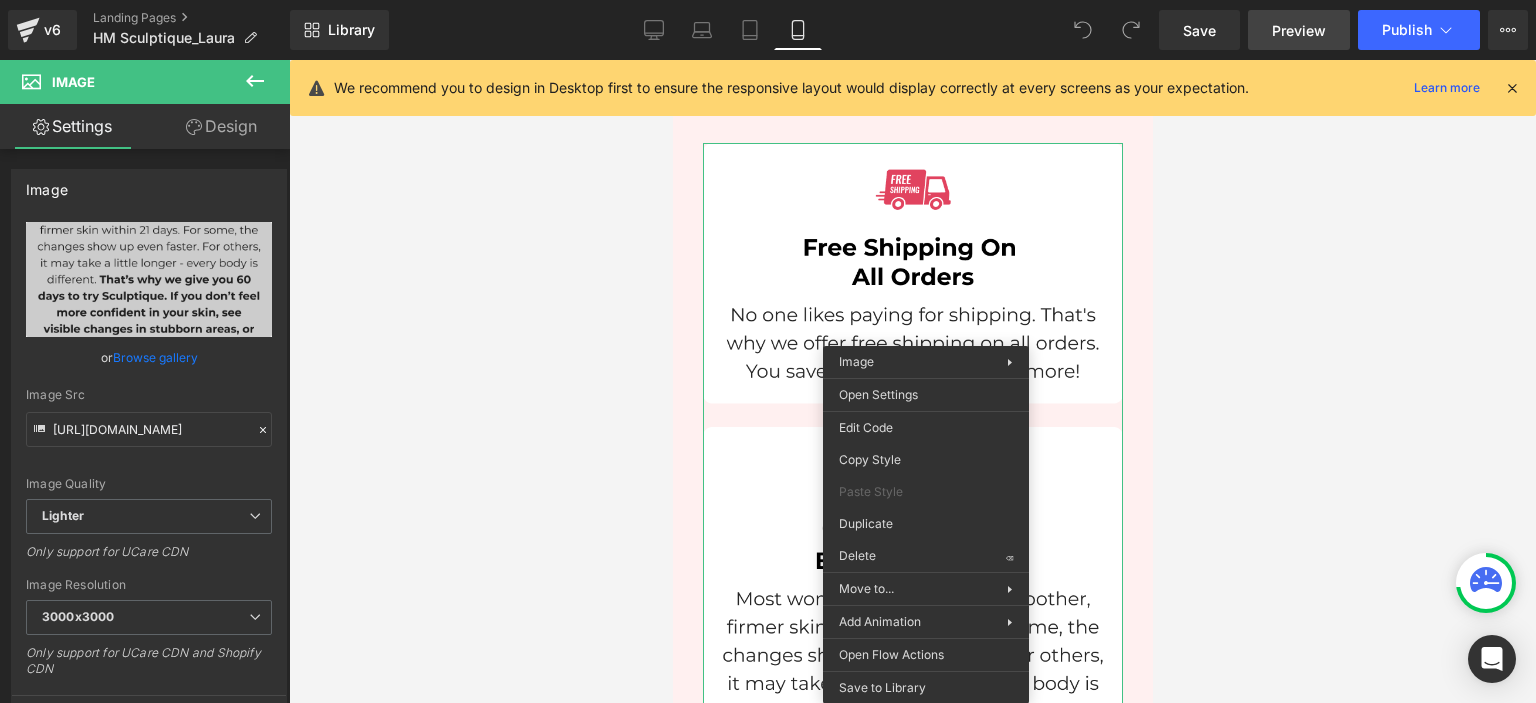 click on "Preview" at bounding box center [1299, 30] 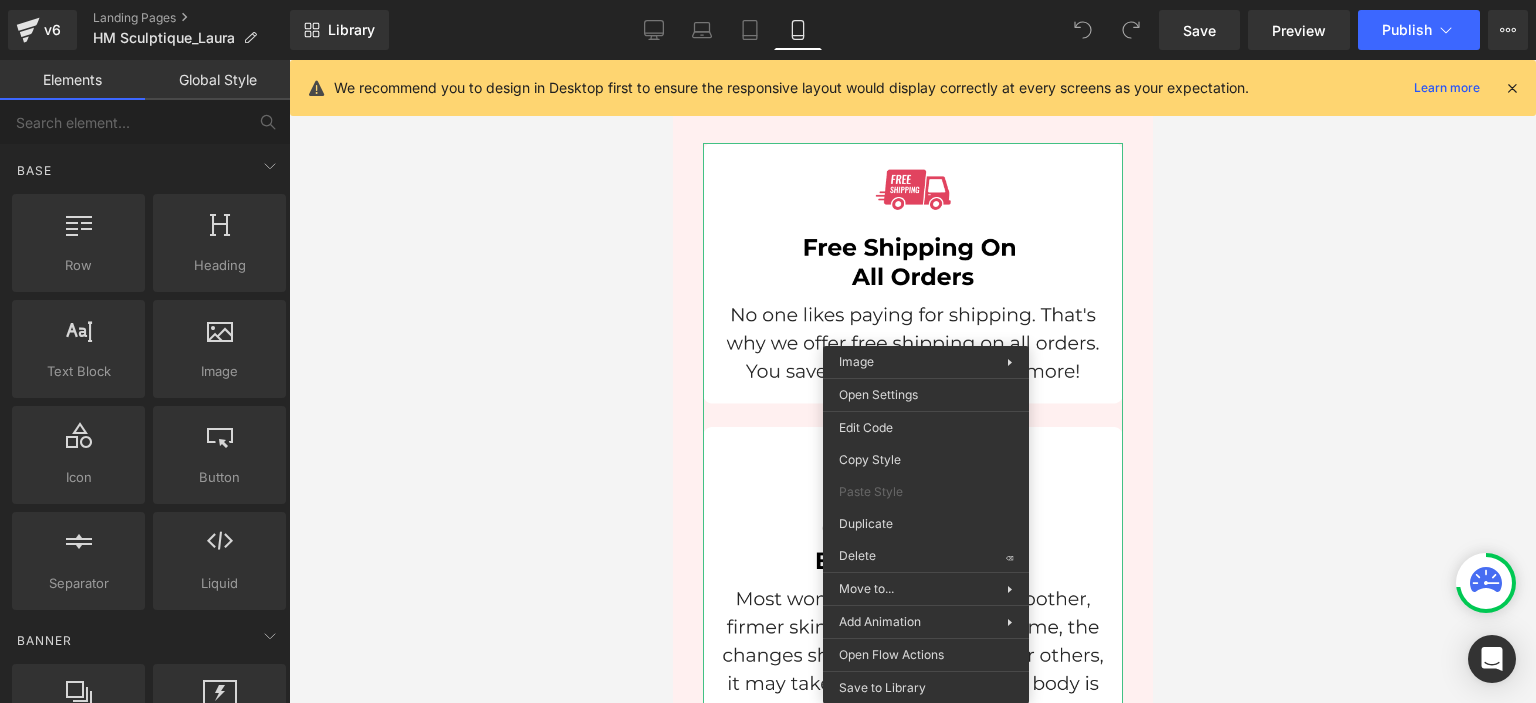click at bounding box center (912, 381) 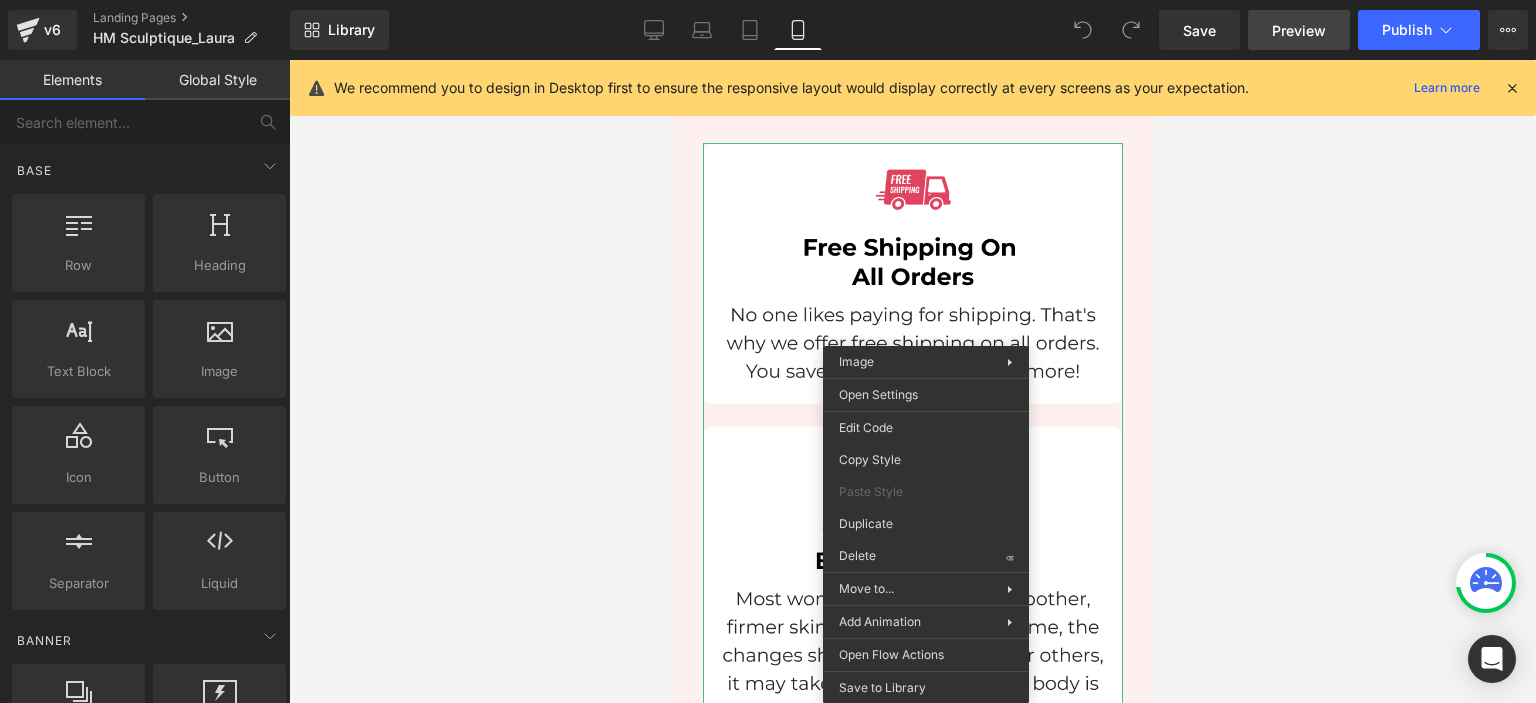 click on "Preview" at bounding box center (1299, 30) 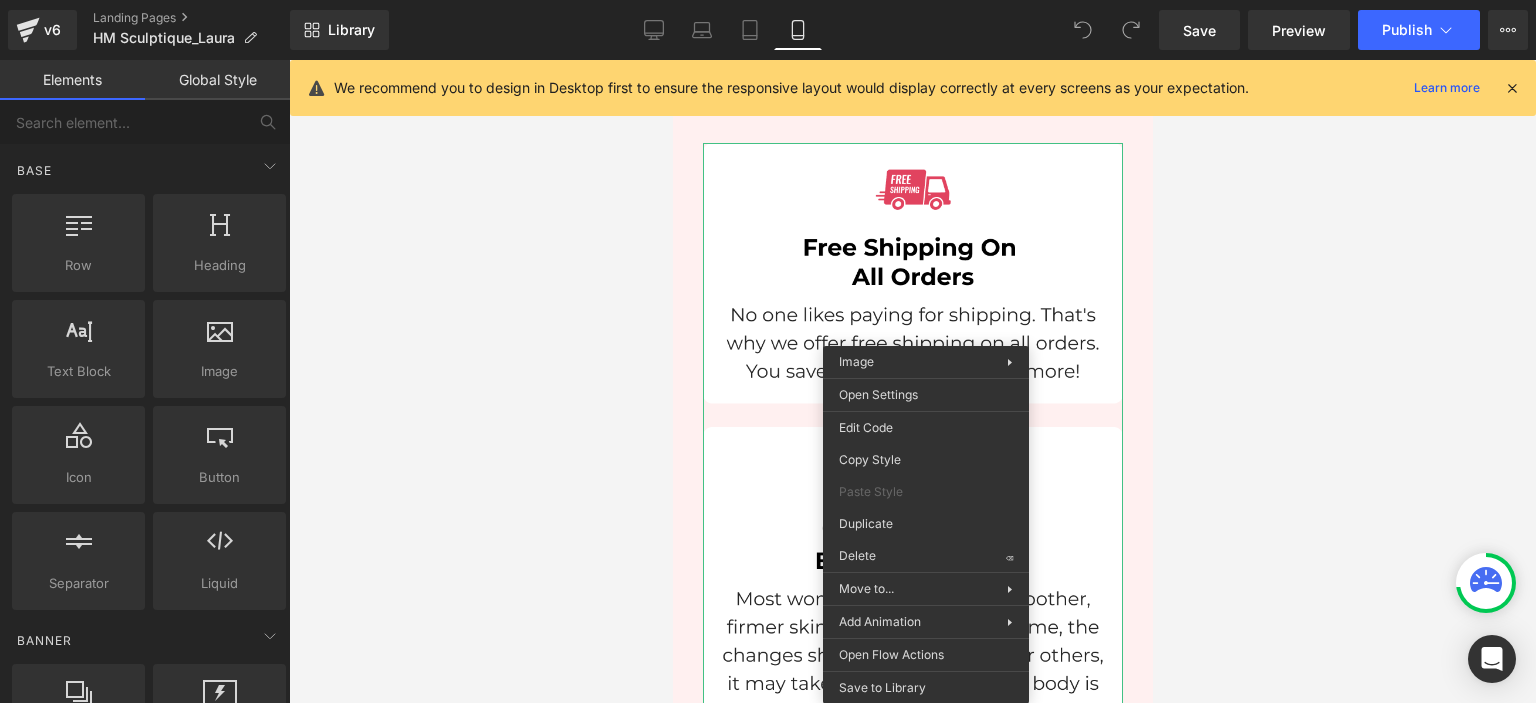 click at bounding box center (912, 381) 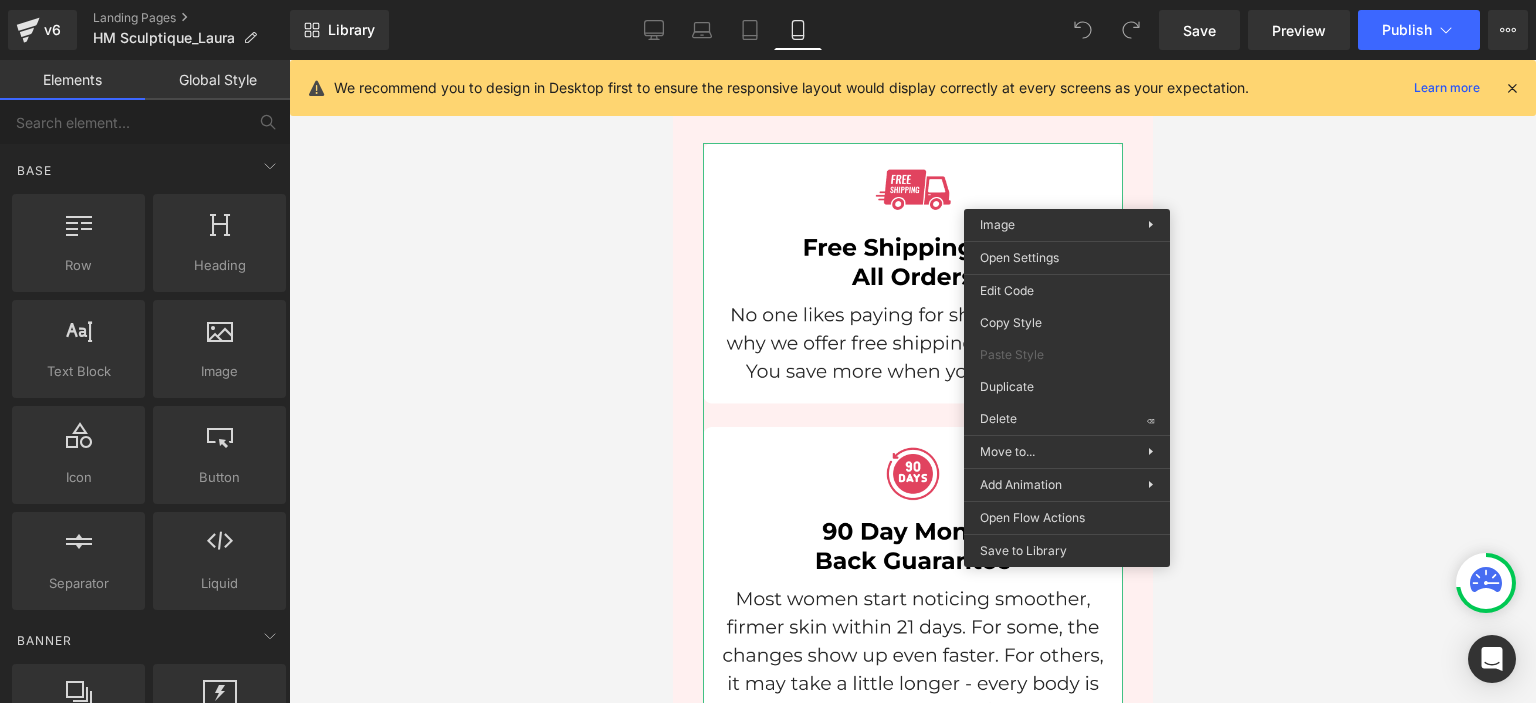 click at bounding box center [912, 381] 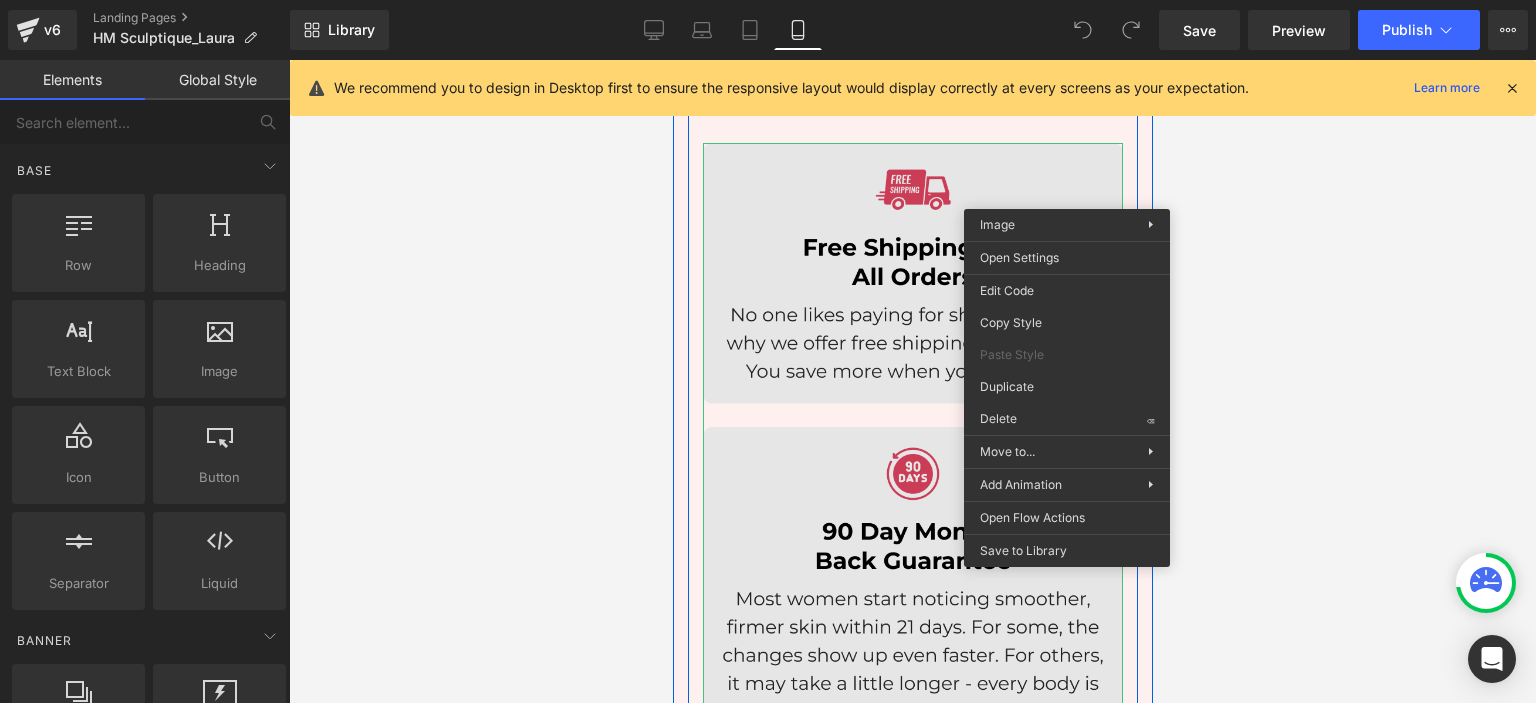 click at bounding box center [912, 726] 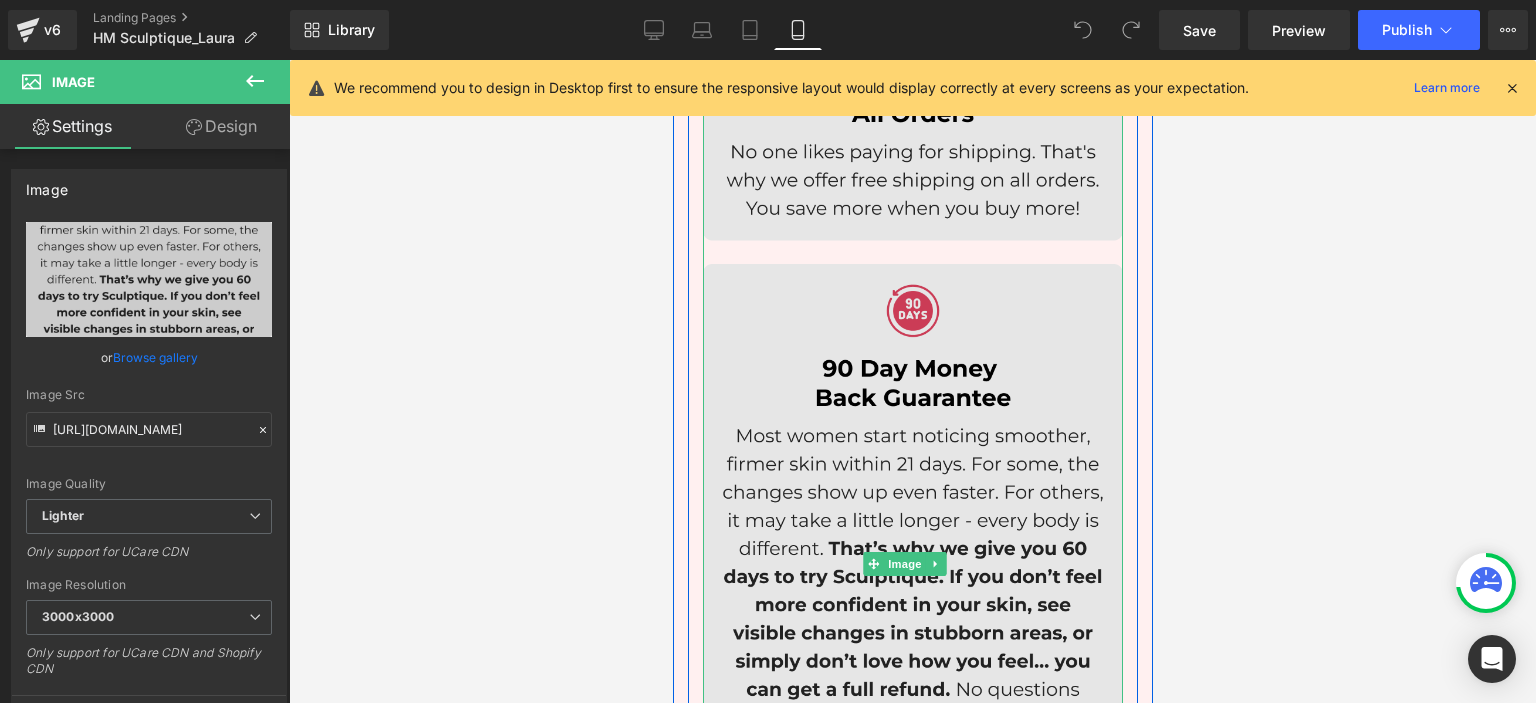scroll, scrollTop: 15144, scrollLeft: 0, axis: vertical 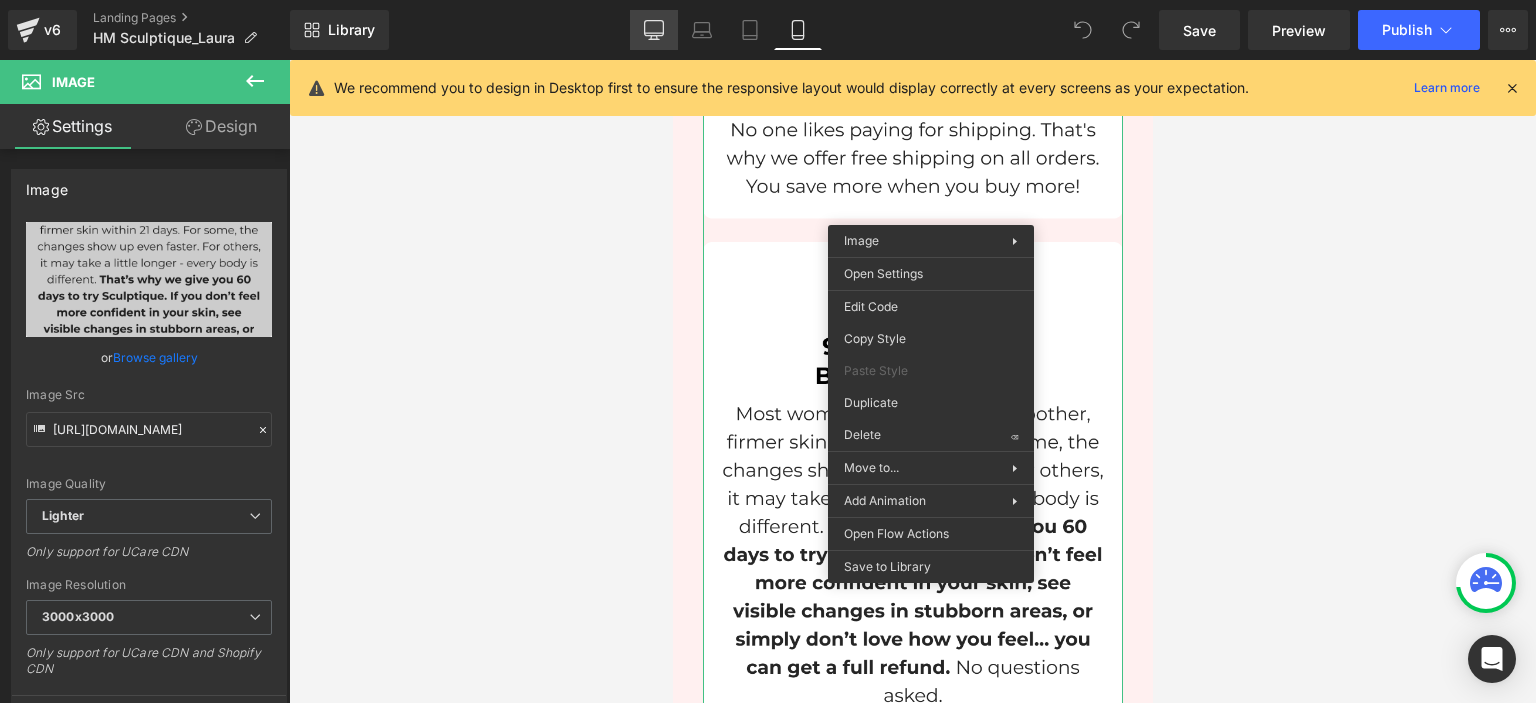 click 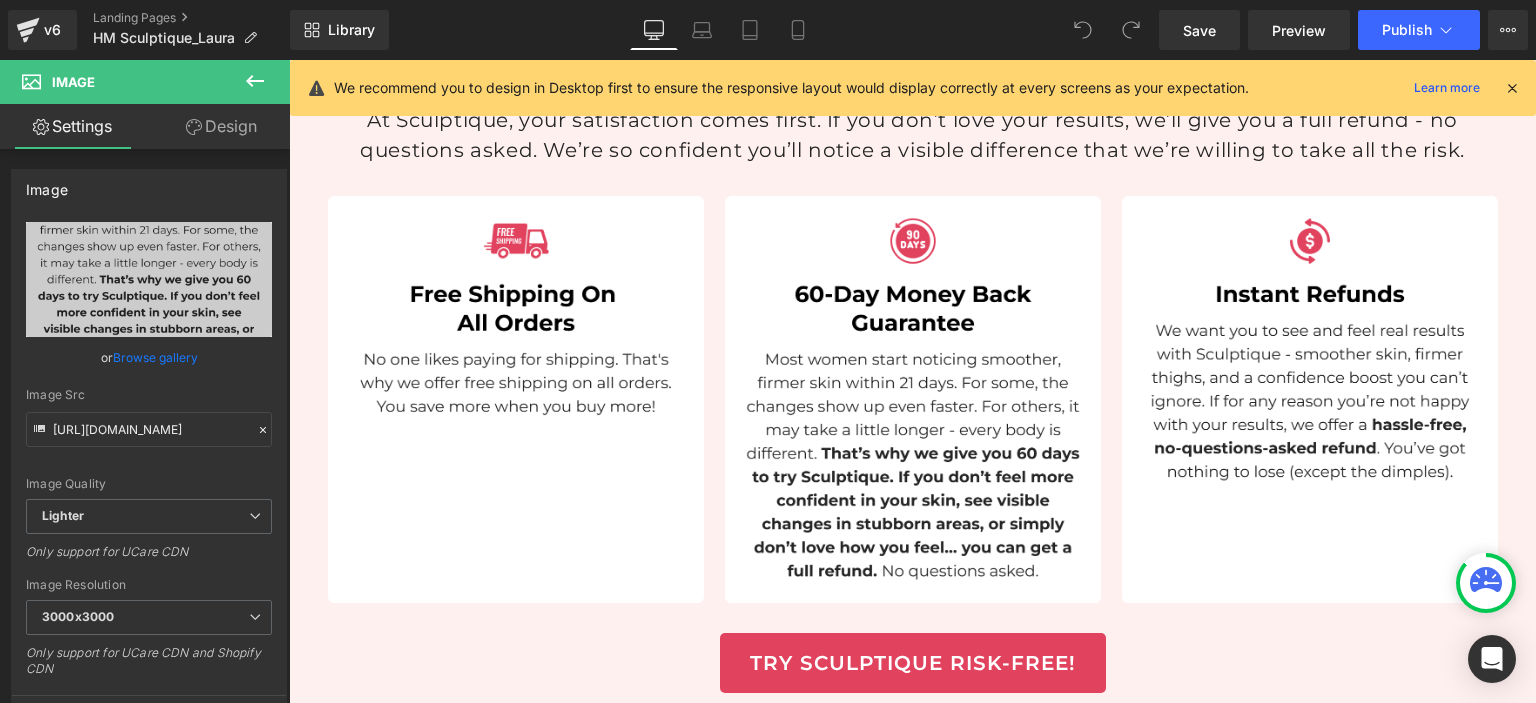 scroll, scrollTop: 9333, scrollLeft: 0, axis: vertical 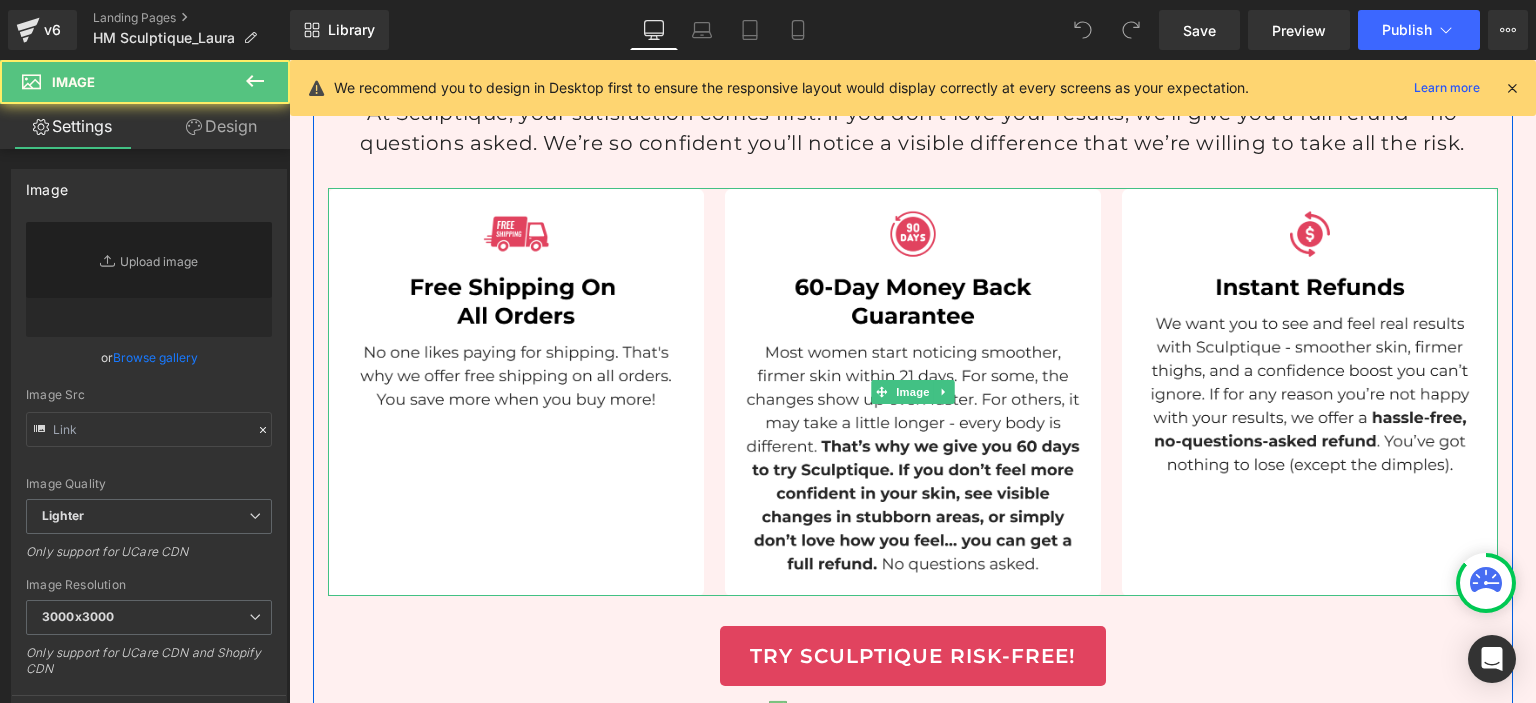 click at bounding box center [913, 392] 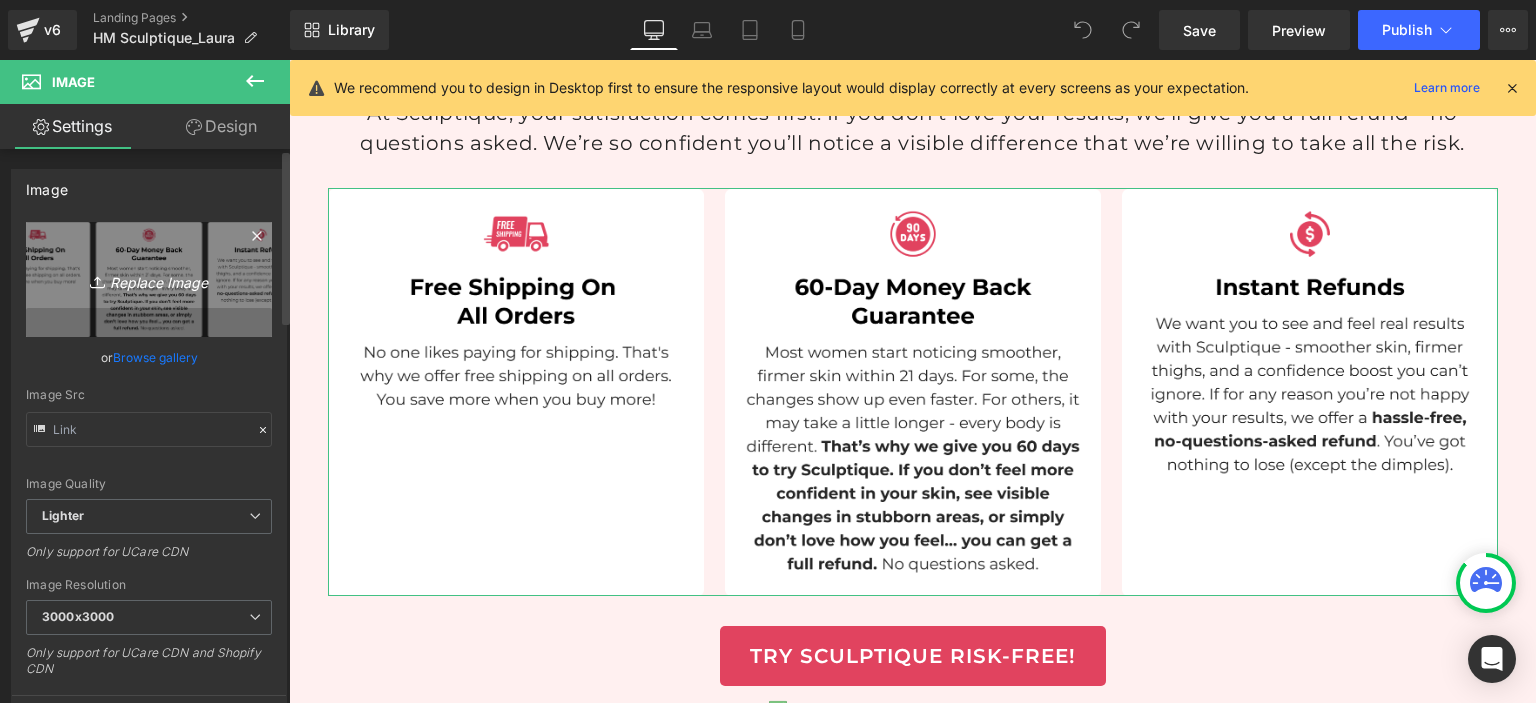click on "Replace Image" at bounding box center (149, 279) 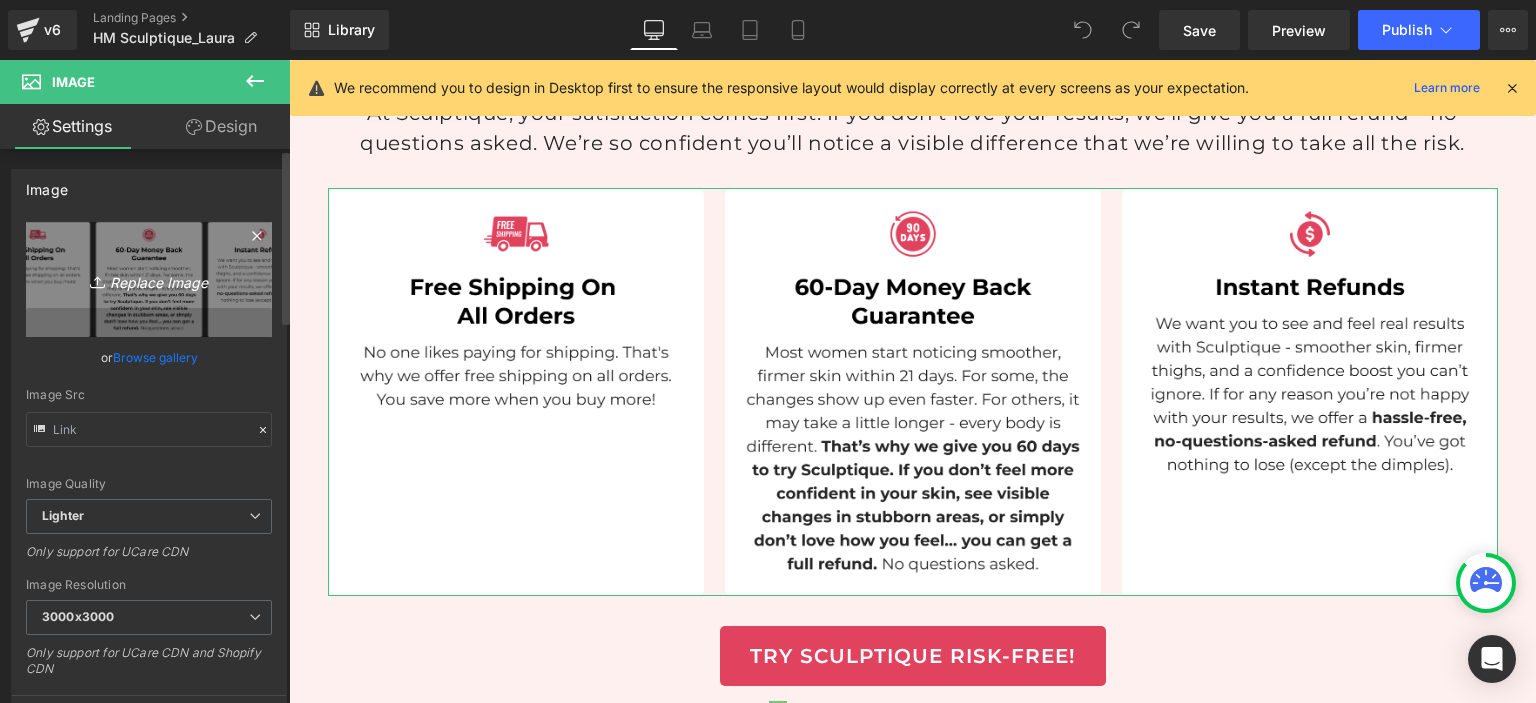 type on "C:\fakepath\6 (1080 x 400 piks.).png" 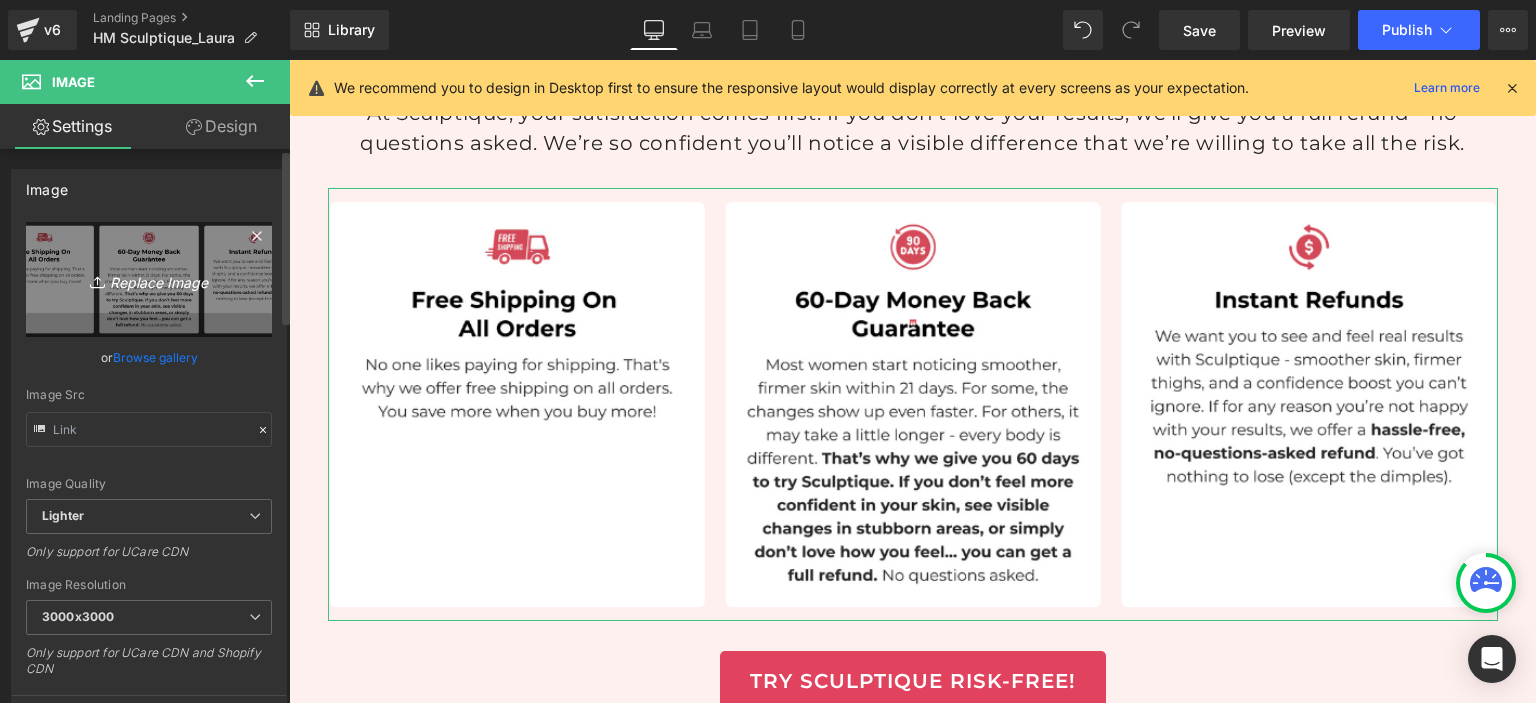 click on "Replace Image" at bounding box center [149, 279] 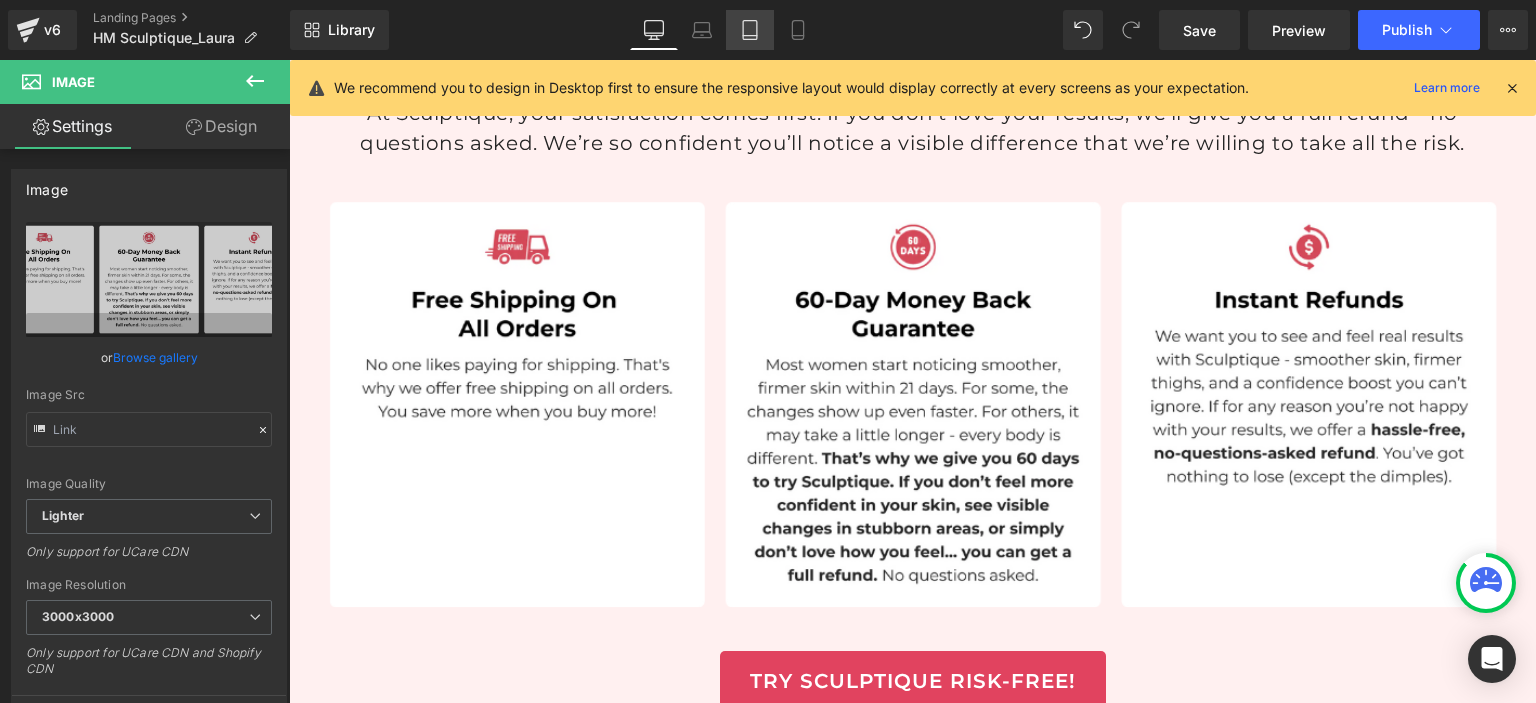 click 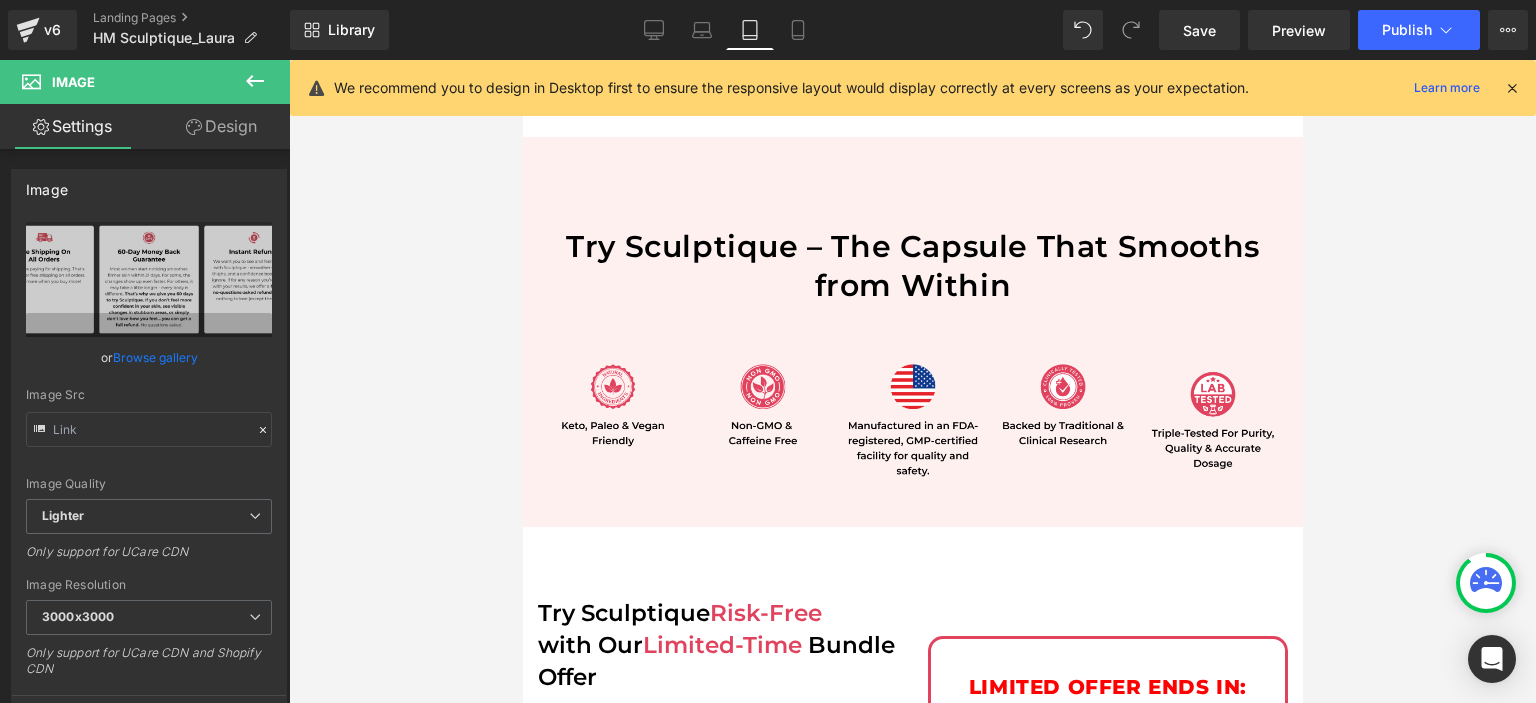 scroll, scrollTop: 10693, scrollLeft: 0, axis: vertical 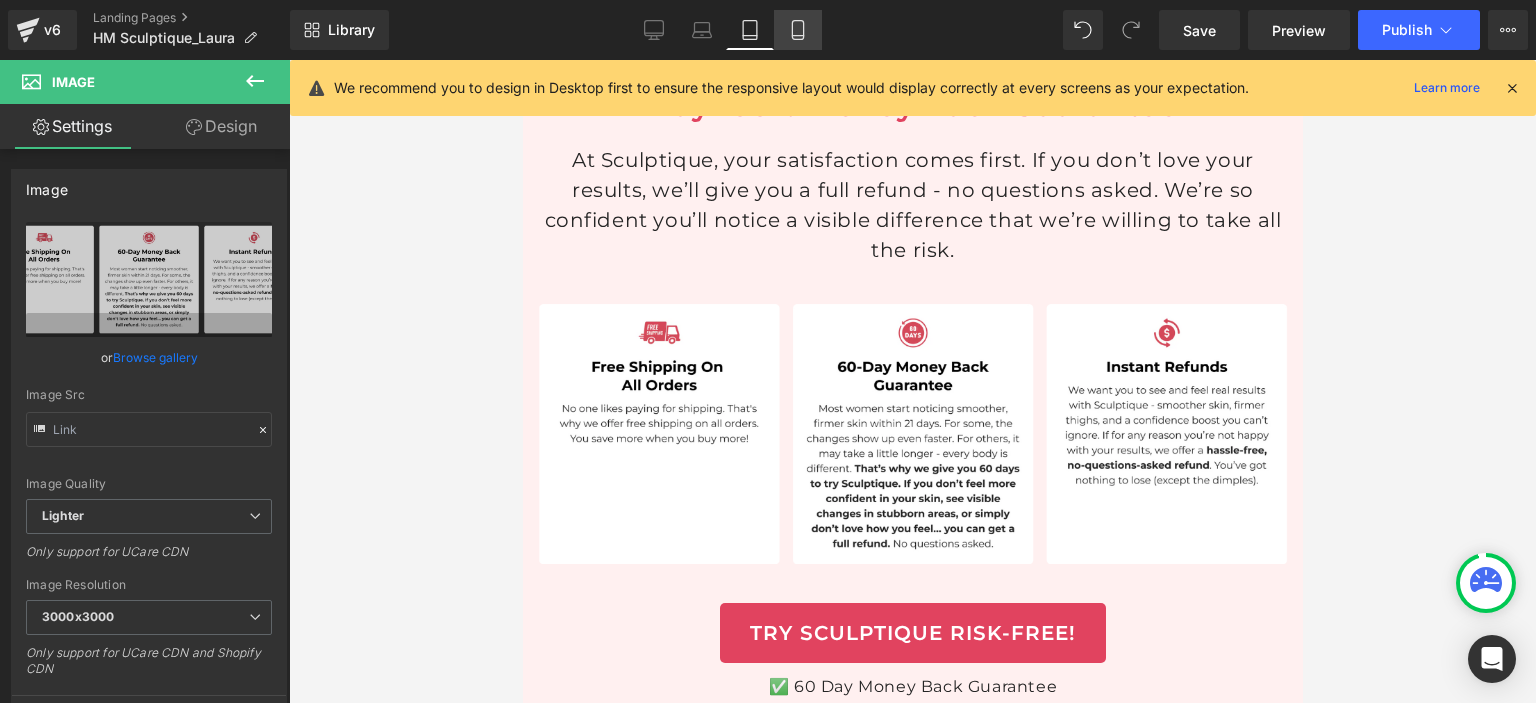 click 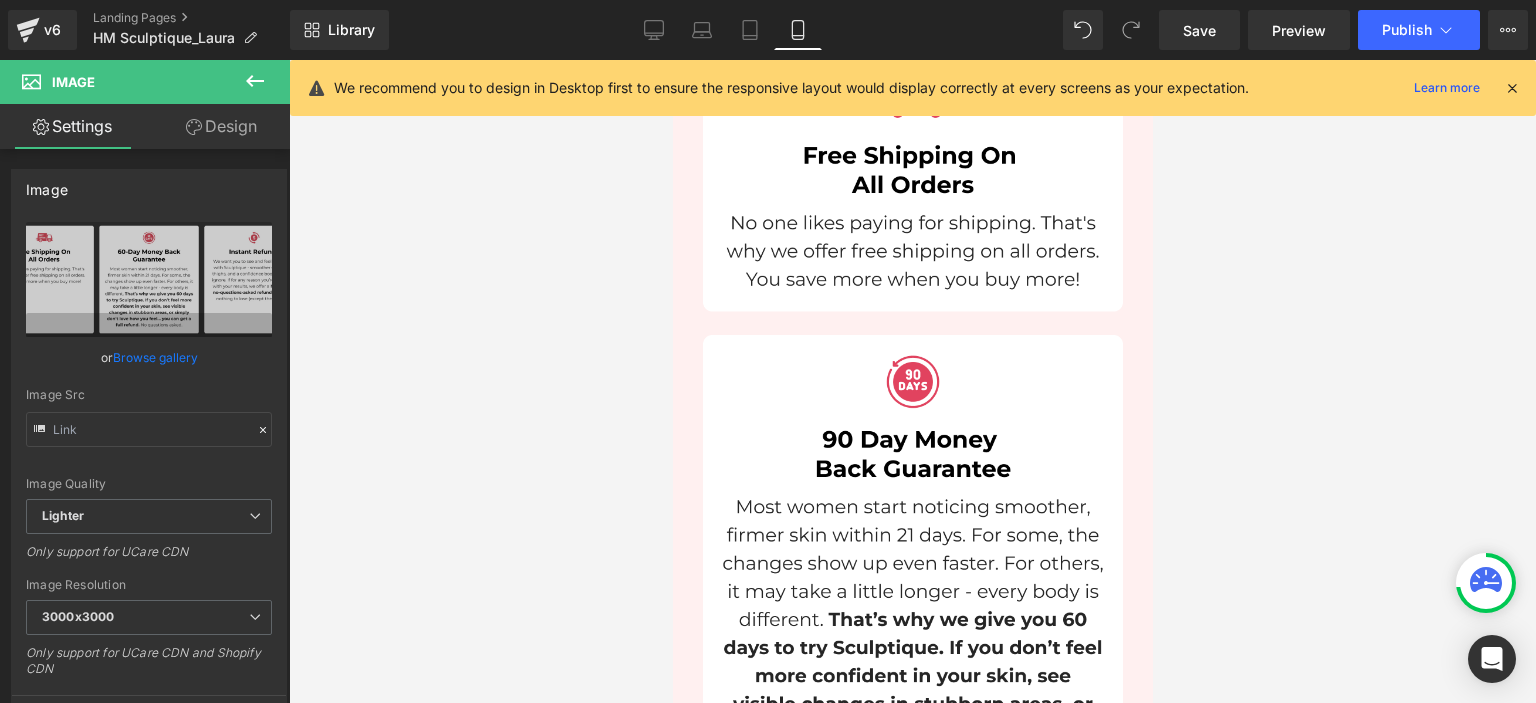 scroll, scrollTop: 15071, scrollLeft: 0, axis: vertical 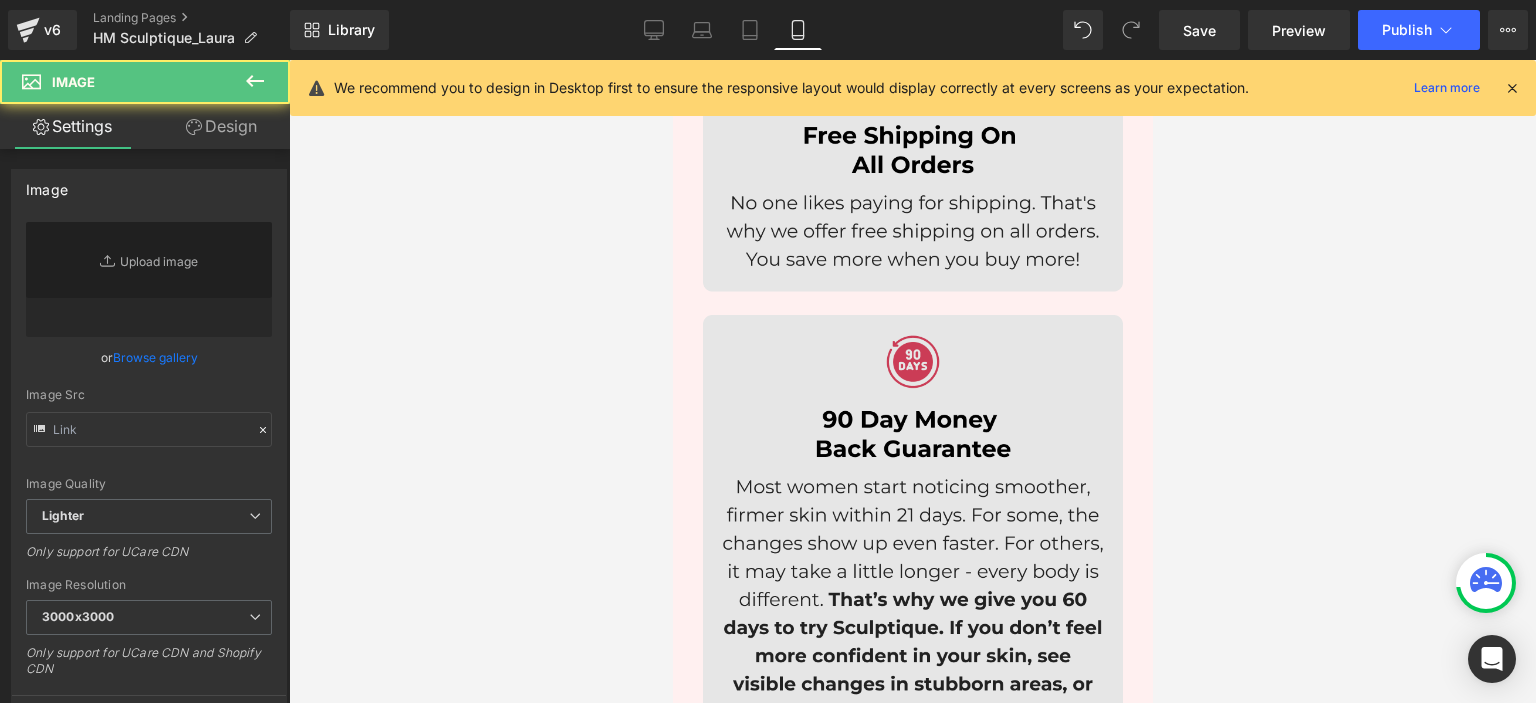 click at bounding box center [912, 614] 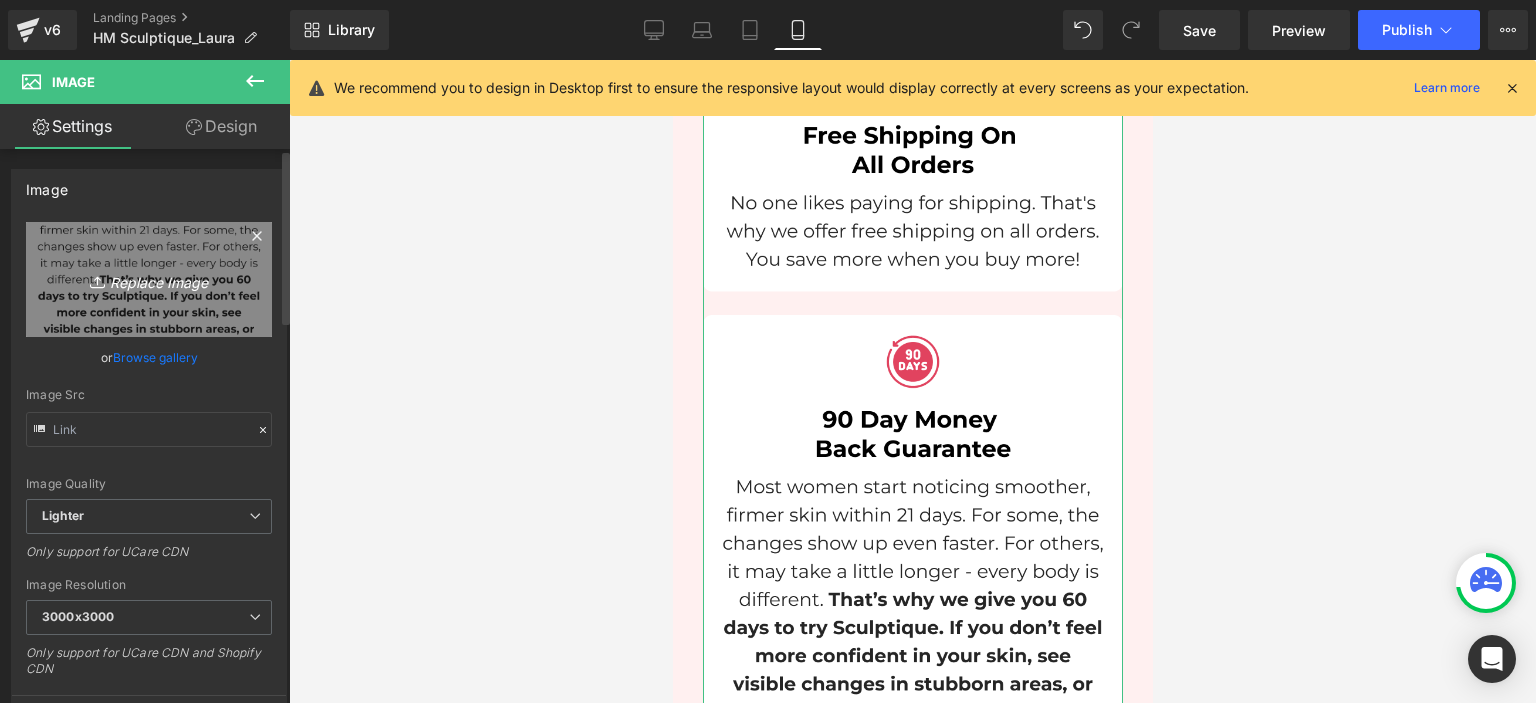 click on "Replace Image" at bounding box center (149, 279) 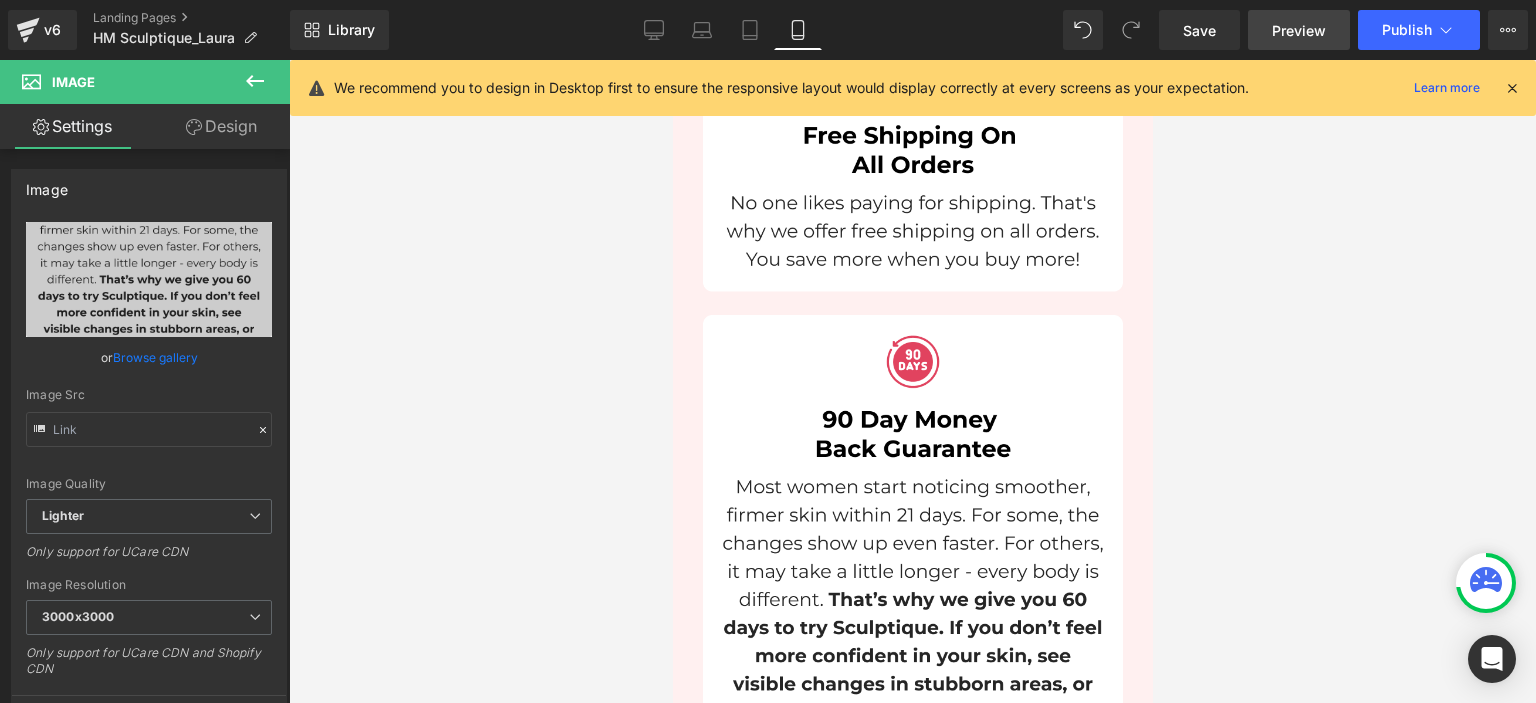 click on "Preview" at bounding box center (1299, 30) 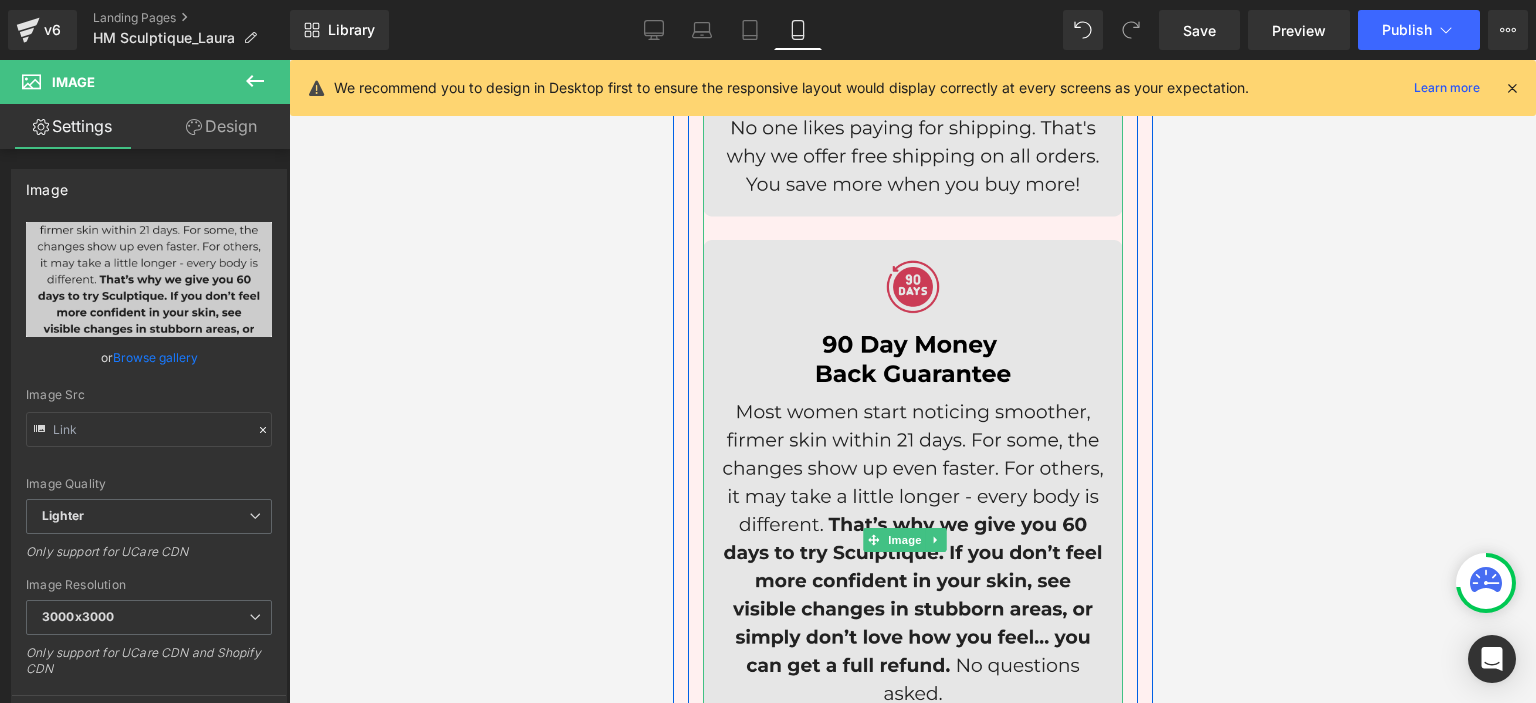 scroll, scrollTop: 15113, scrollLeft: 0, axis: vertical 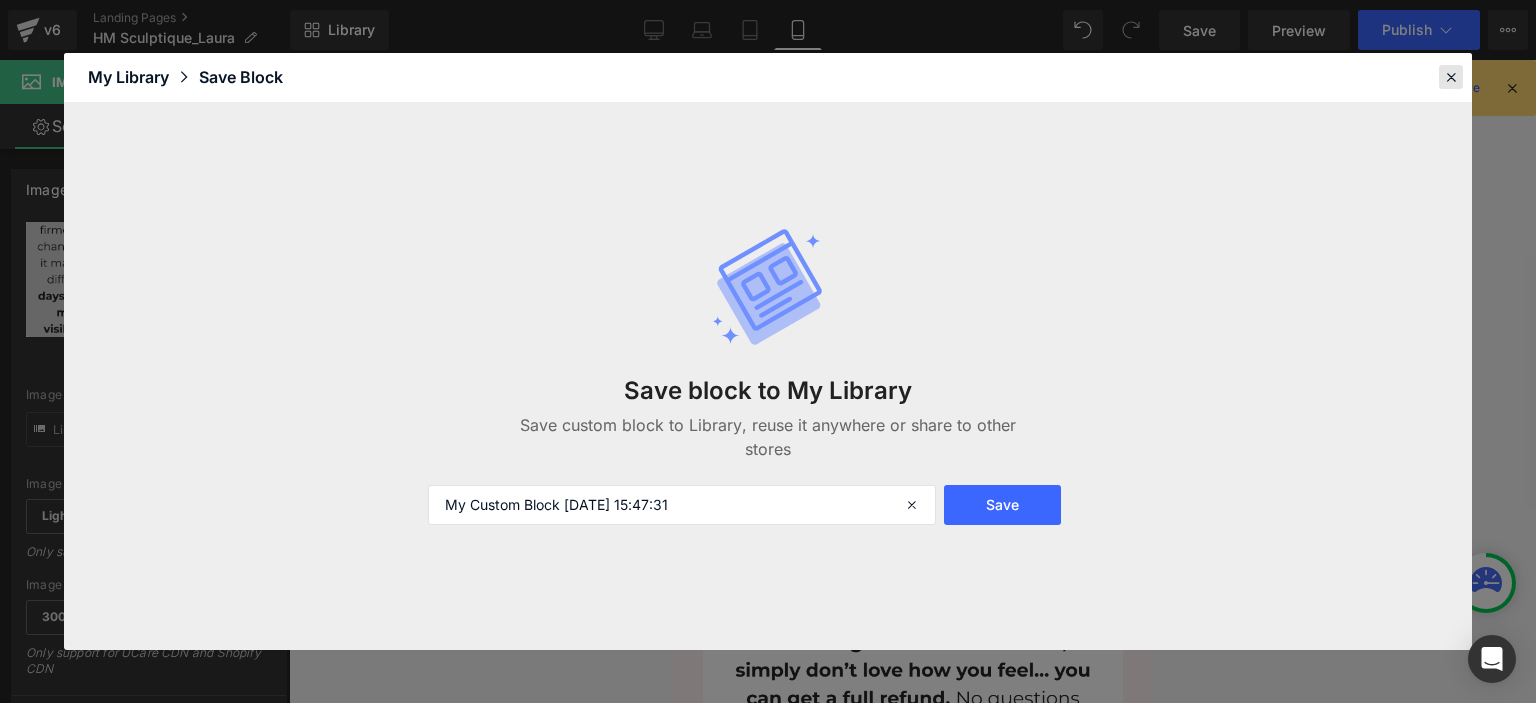 click at bounding box center (1451, 77) 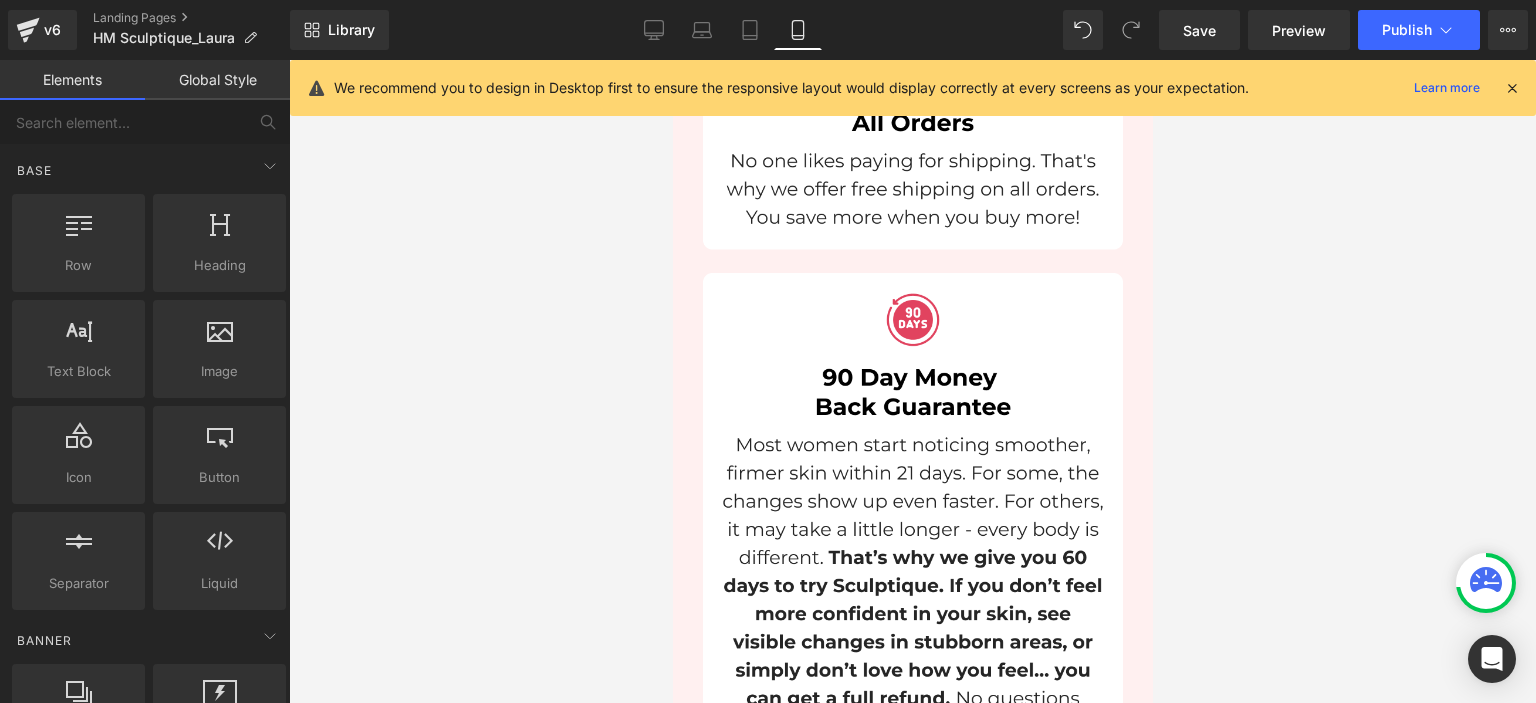 click at bounding box center [912, 381] 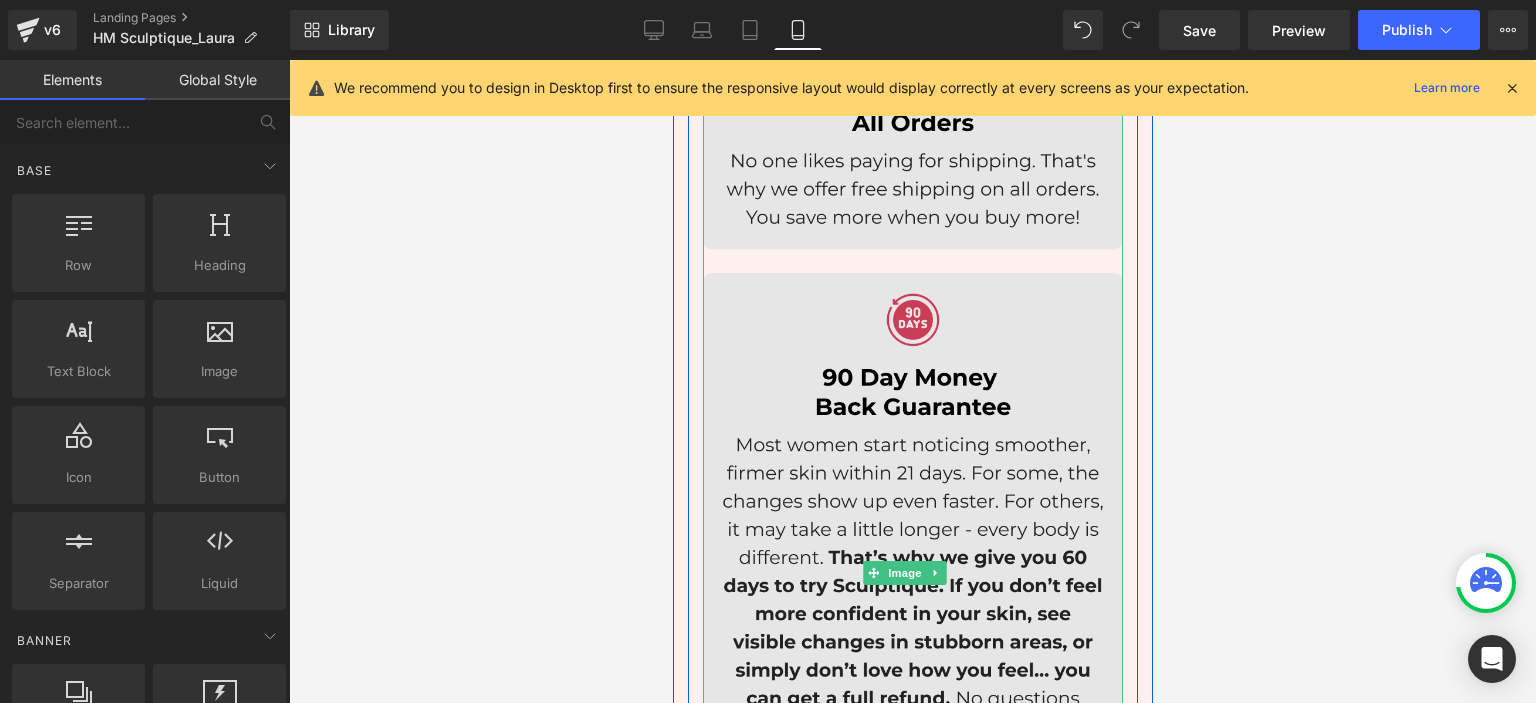 click at bounding box center [912, 572] 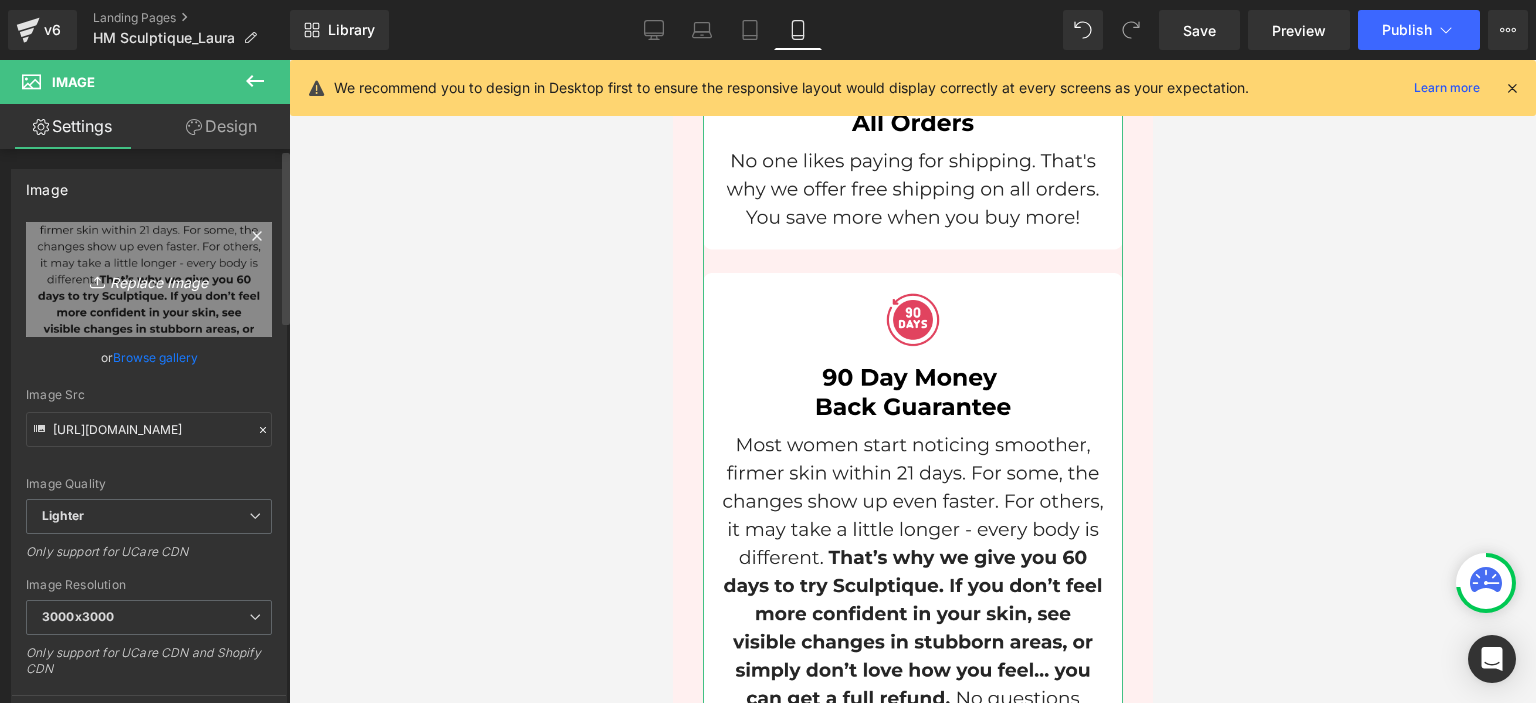 click on "Replace Image" at bounding box center [149, 279] 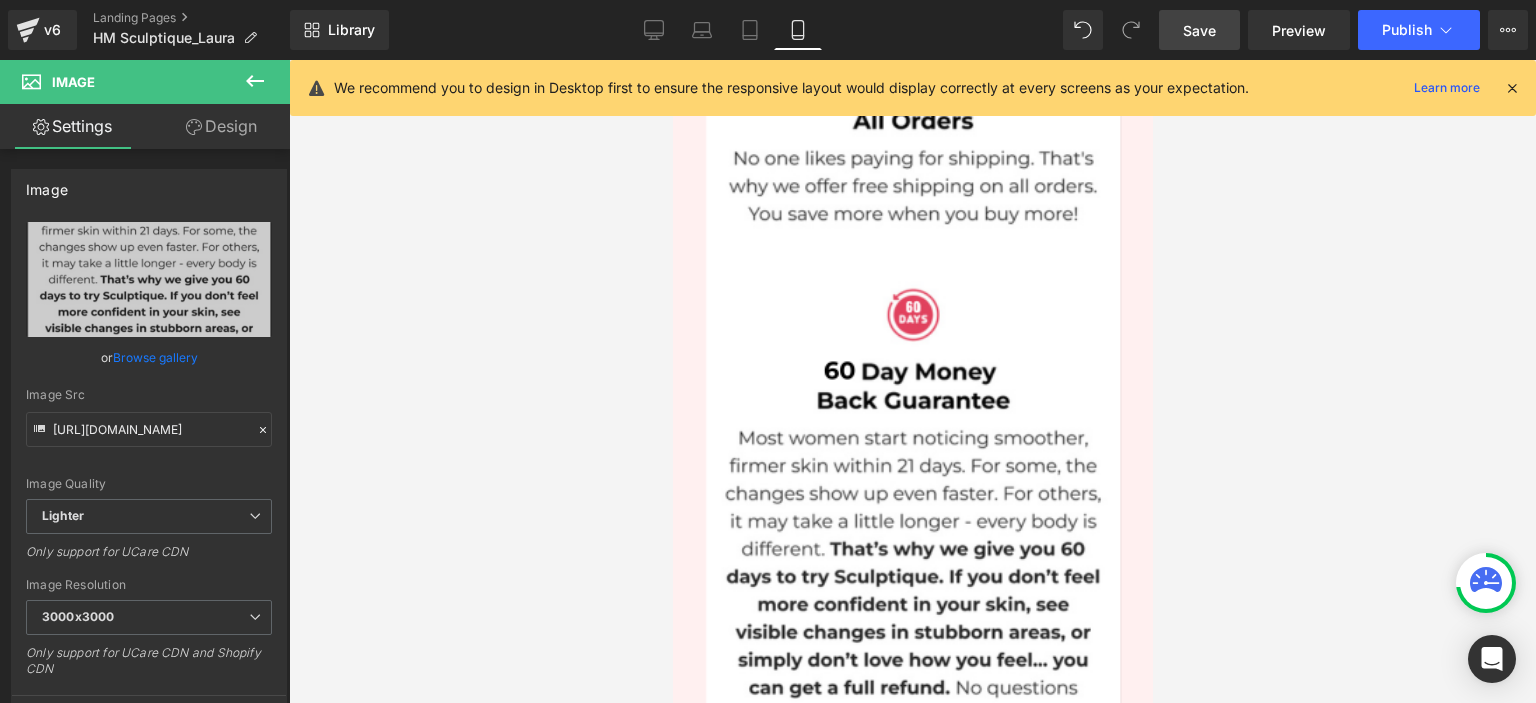click on "Save" at bounding box center (1199, 30) 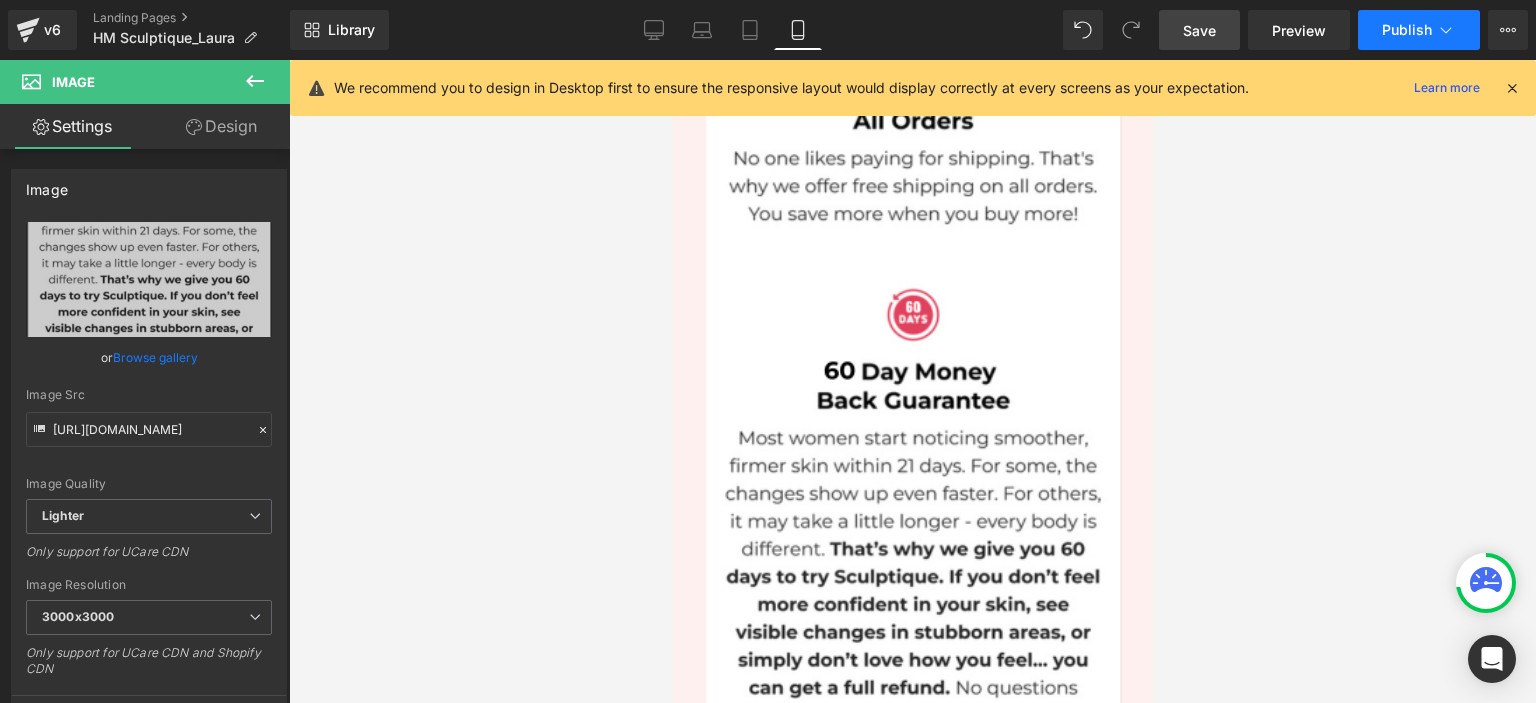 click 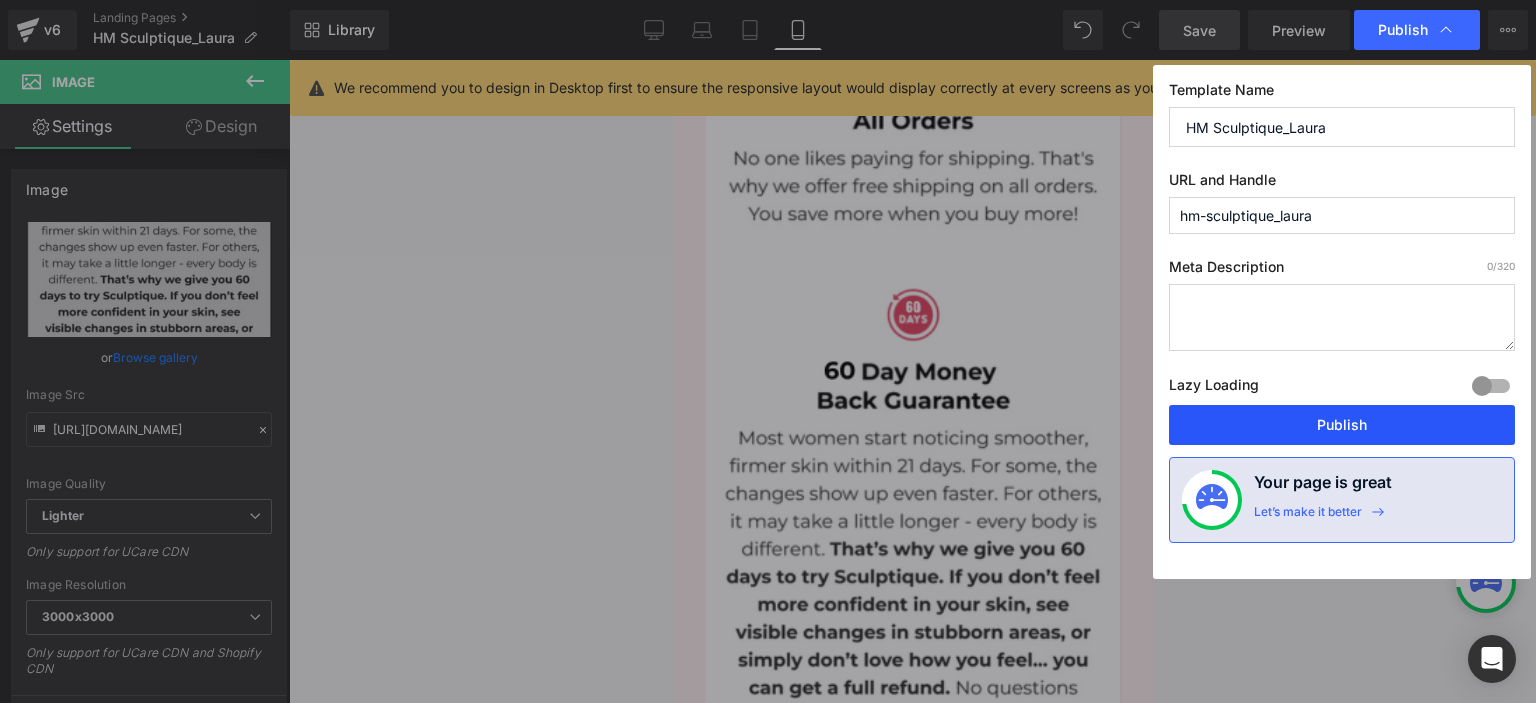 click on "Publish" at bounding box center [1342, 425] 